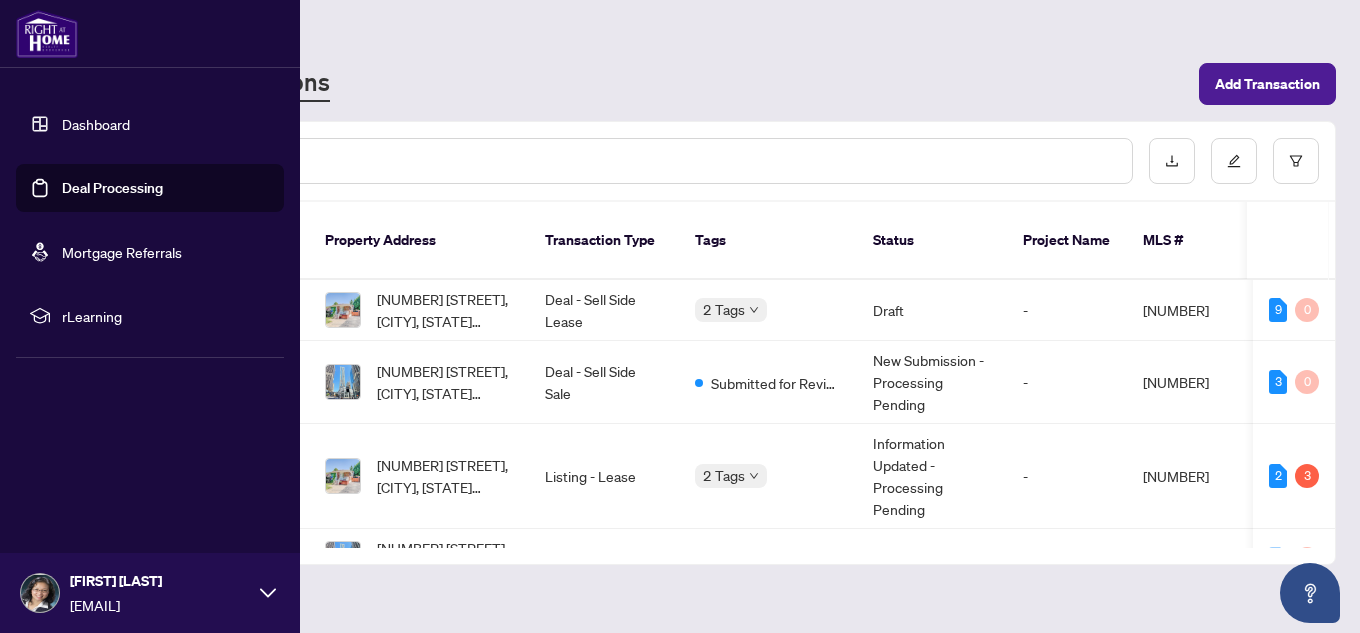 scroll, scrollTop: 0, scrollLeft: 0, axis: both 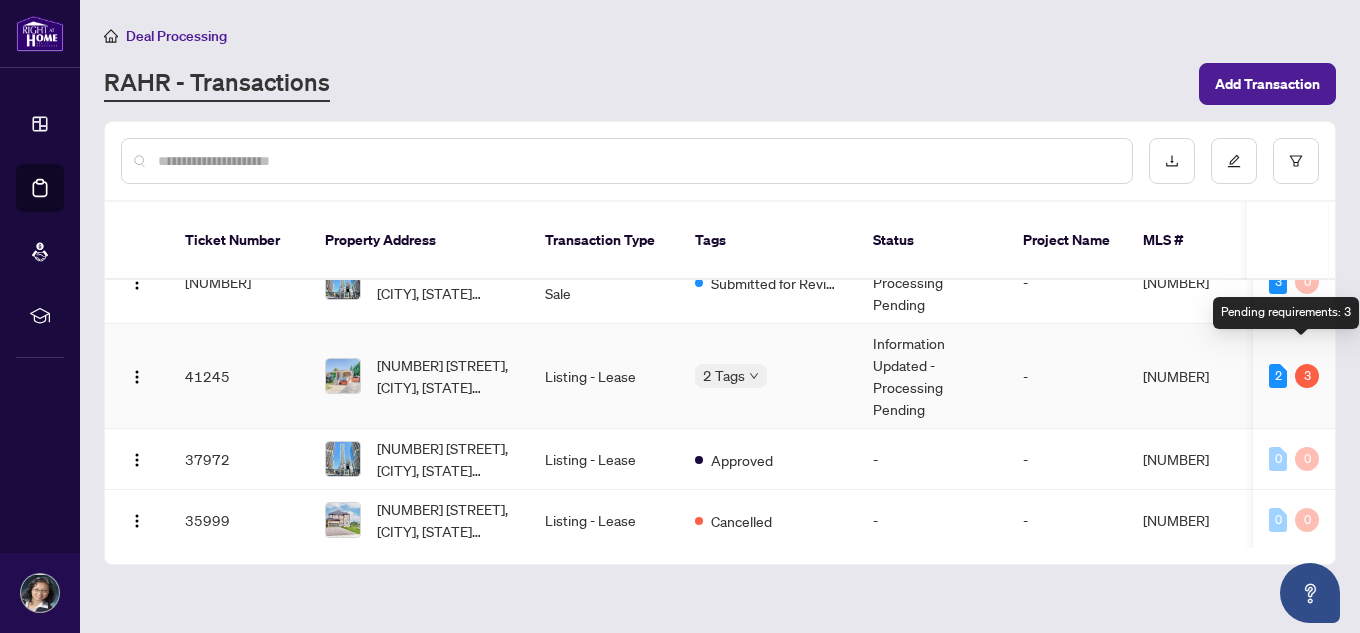 click on "3" at bounding box center [1307, 376] 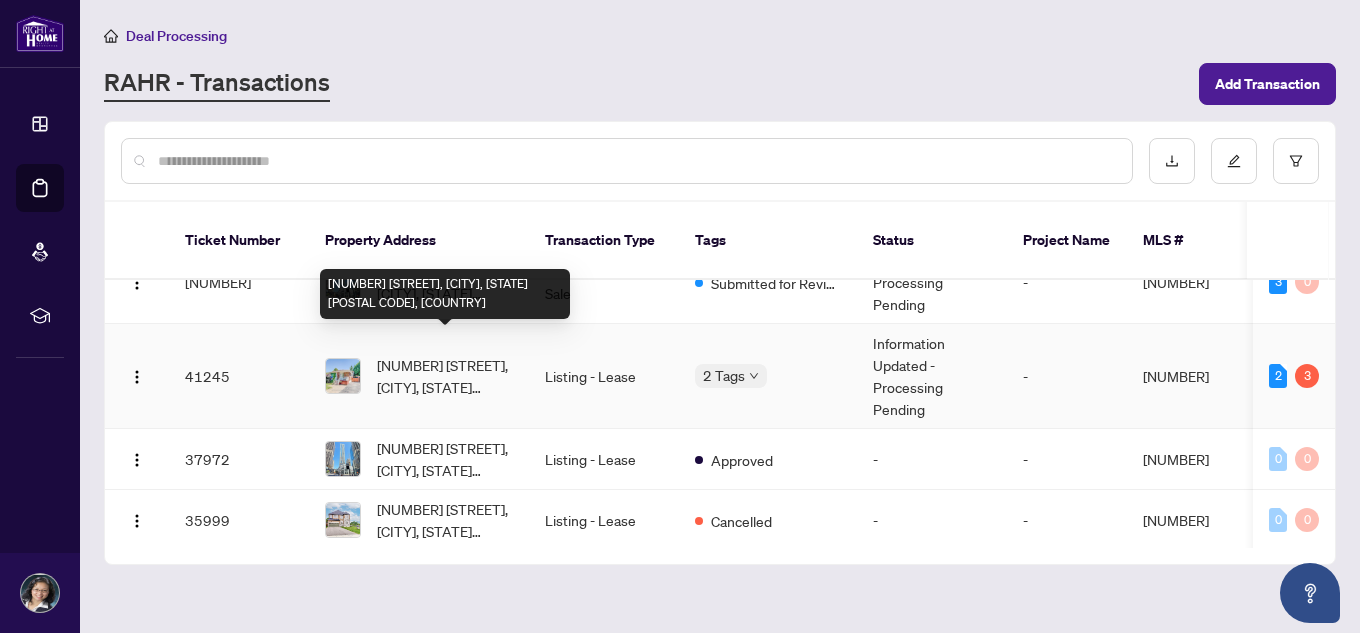 click on "[NUMBER] [STREET], [CITY], [STATE] [POSTAL CODE], [COUNTRY]" at bounding box center [445, 376] 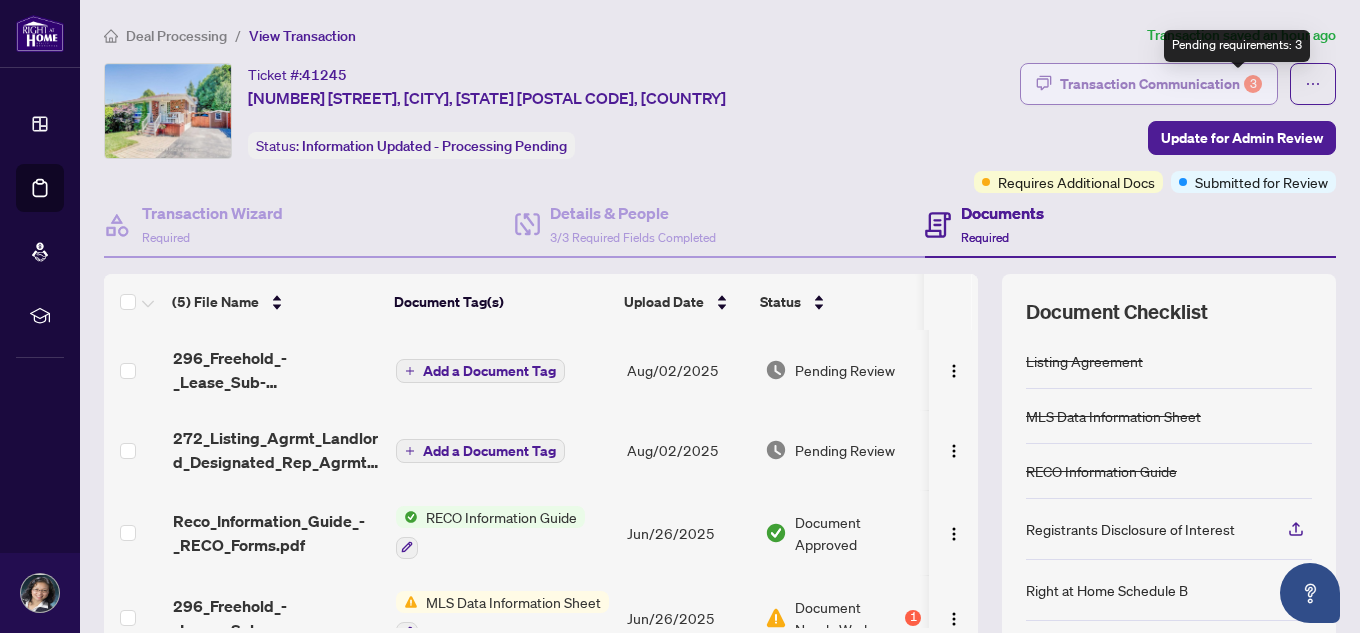 click on "3" at bounding box center (1253, 84) 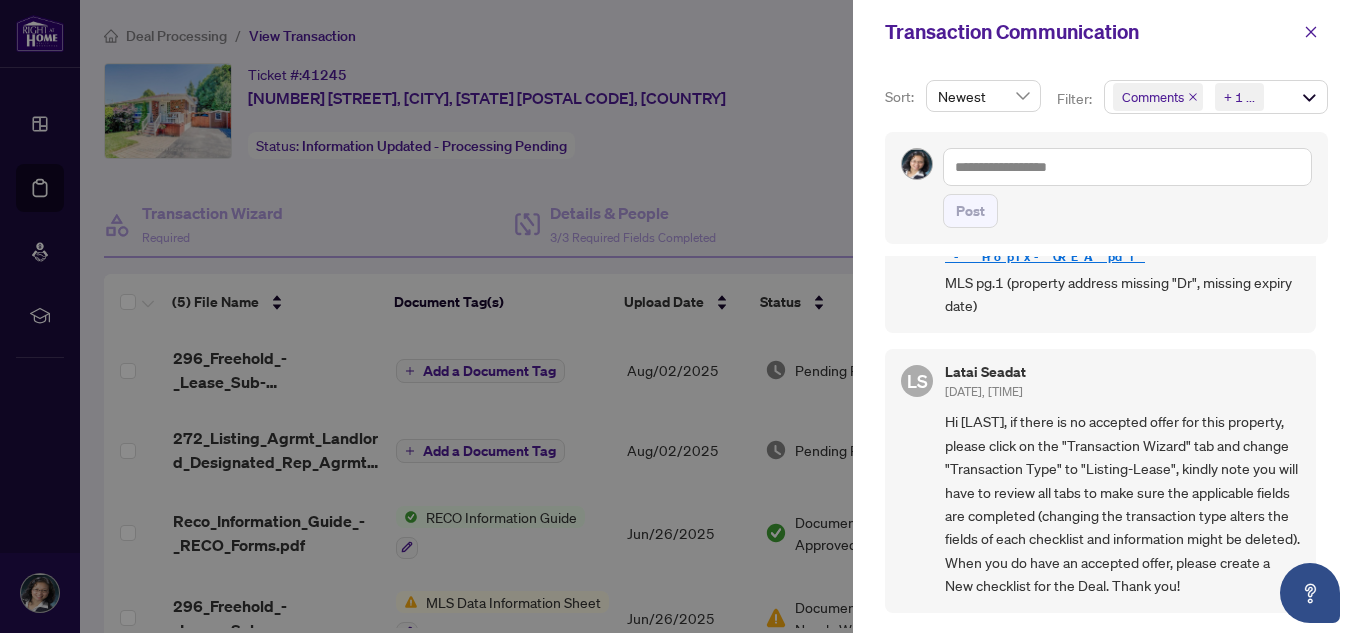scroll, scrollTop: 486, scrollLeft: 0, axis: vertical 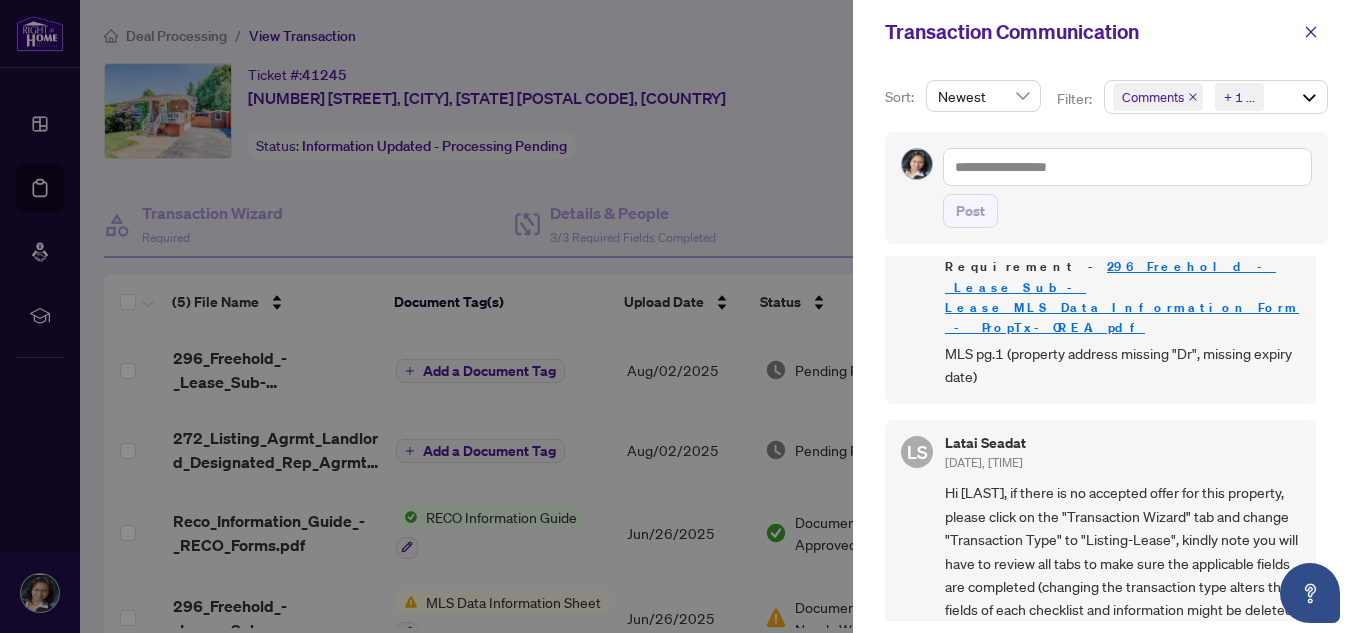 click at bounding box center [680, 316] 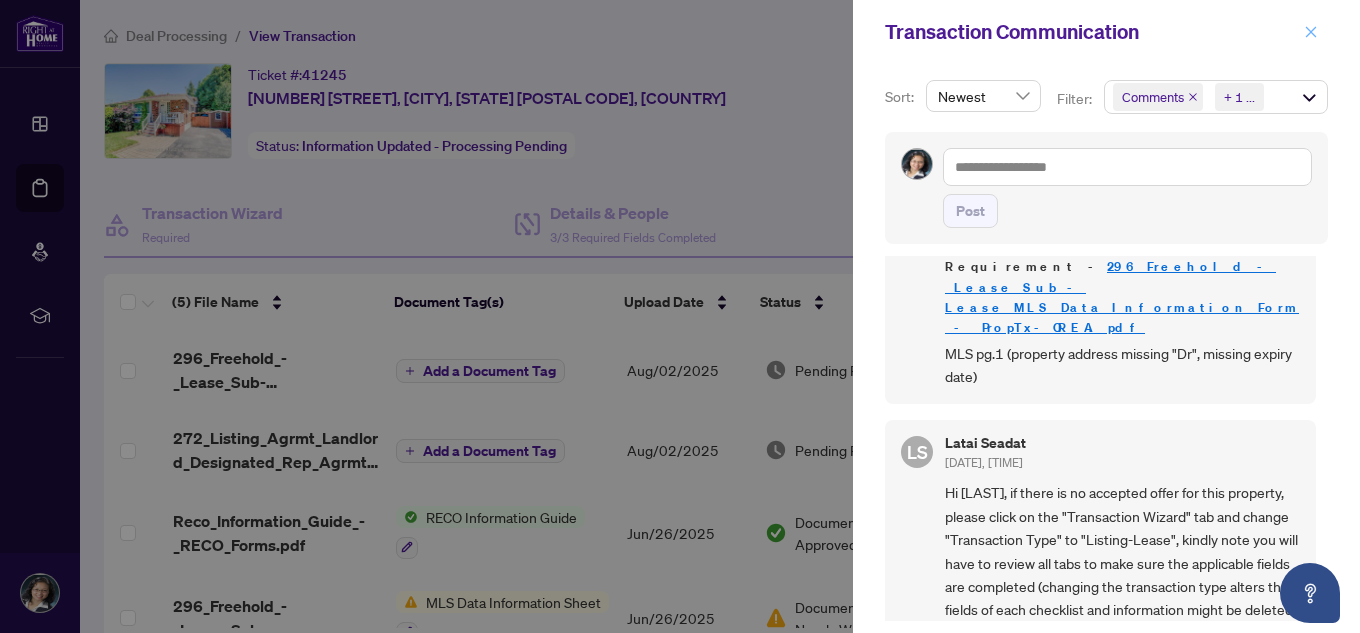 click 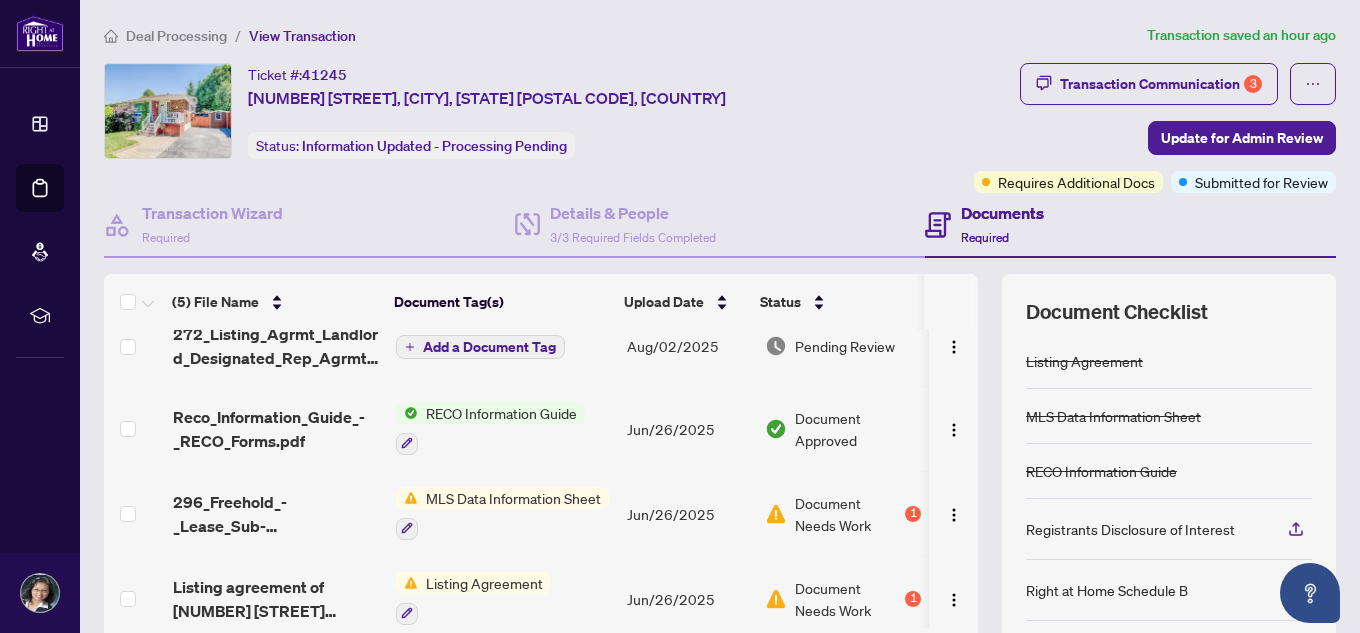 scroll, scrollTop: 123, scrollLeft: 0, axis: vertical 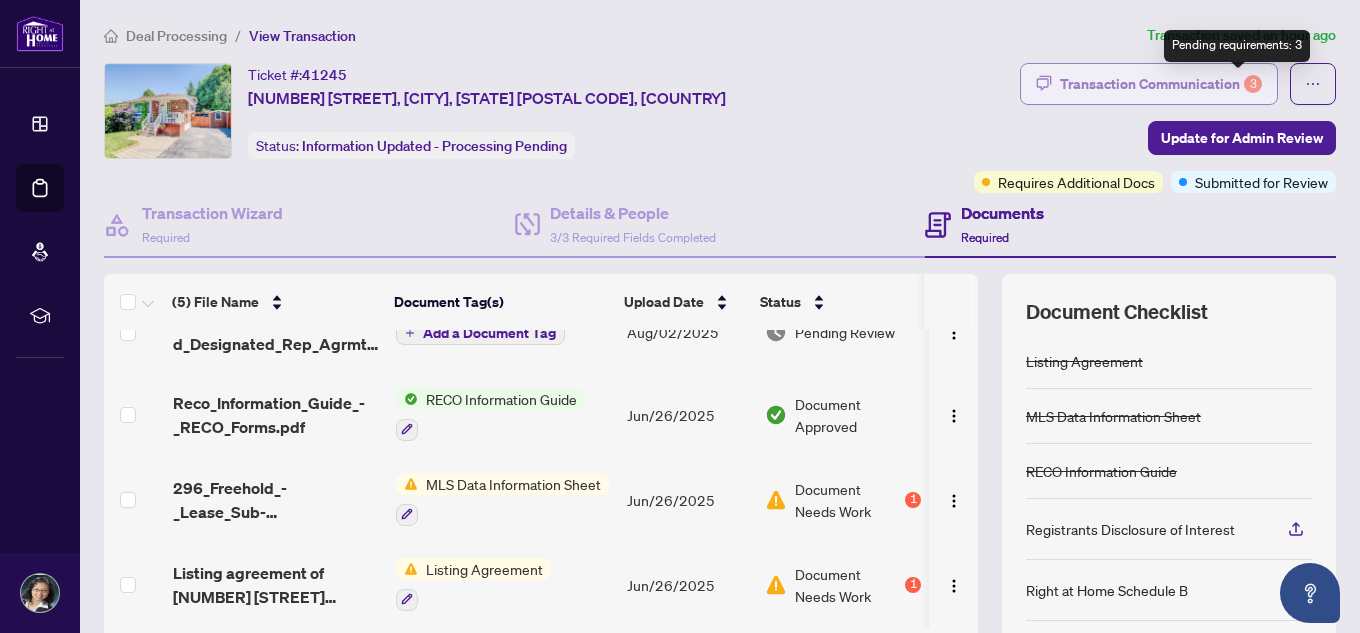 click on "3" at bounding box center [1253, 84] 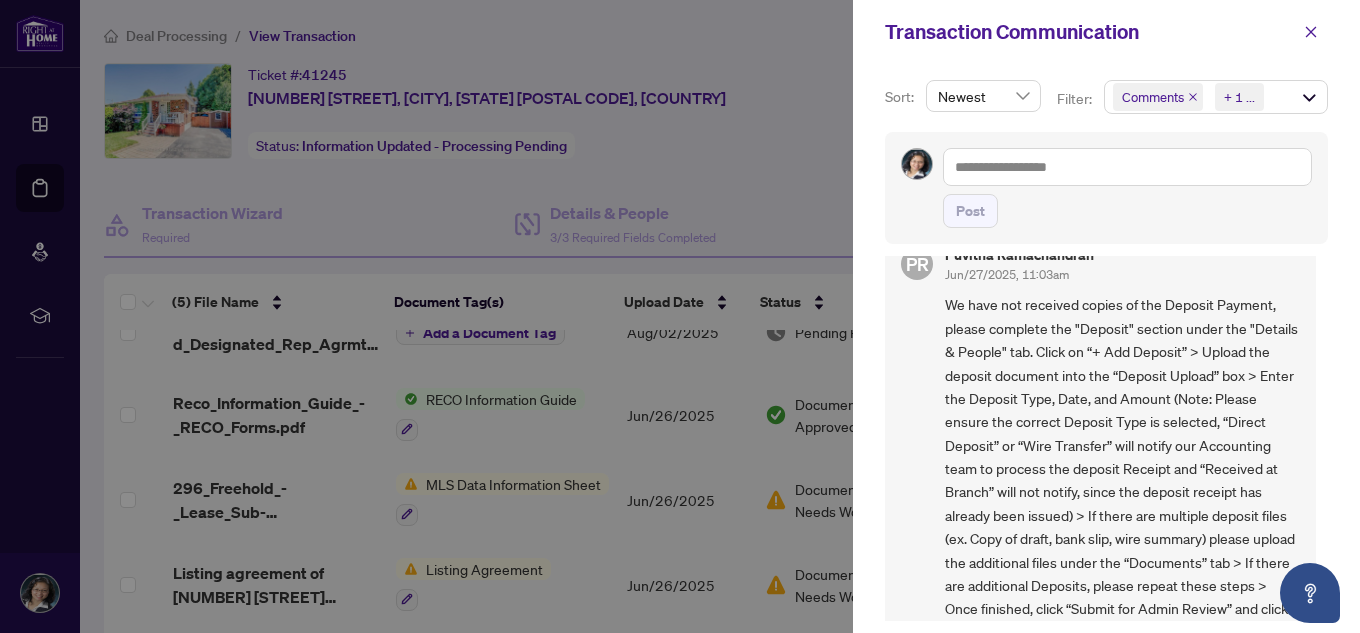 scroll, scrollTop: 980, scrollLeft: 0, axis: vertical 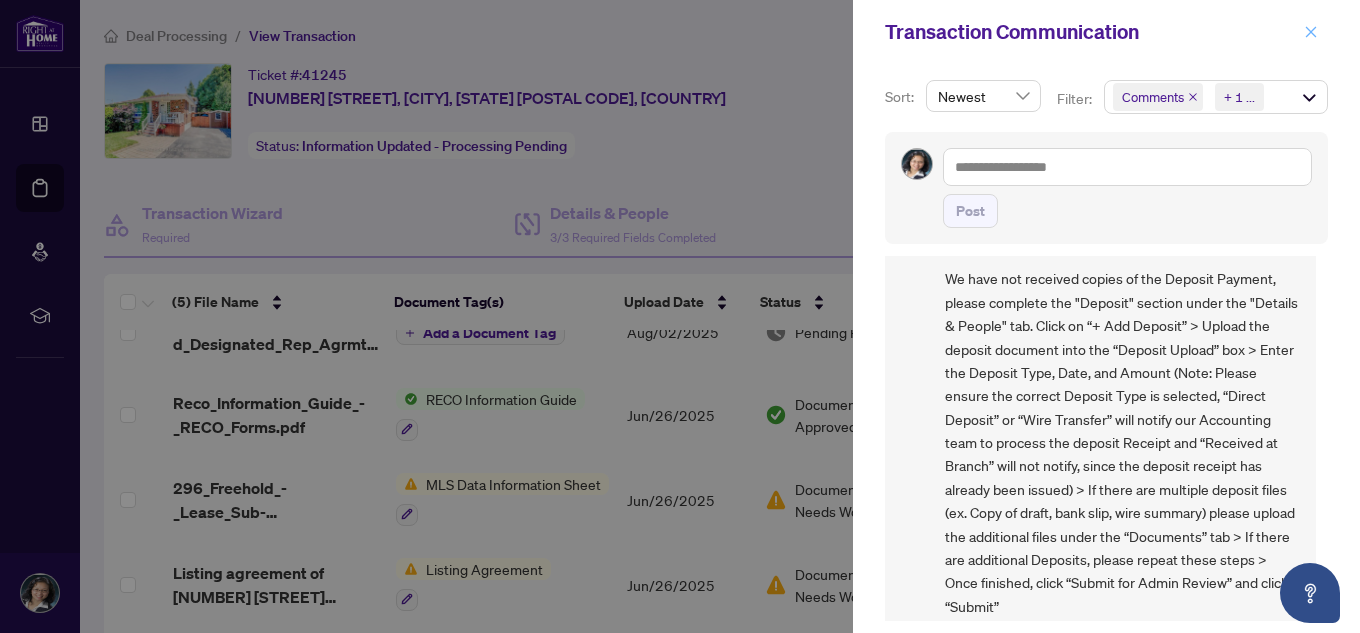 click at bounding box center (1311, 32) 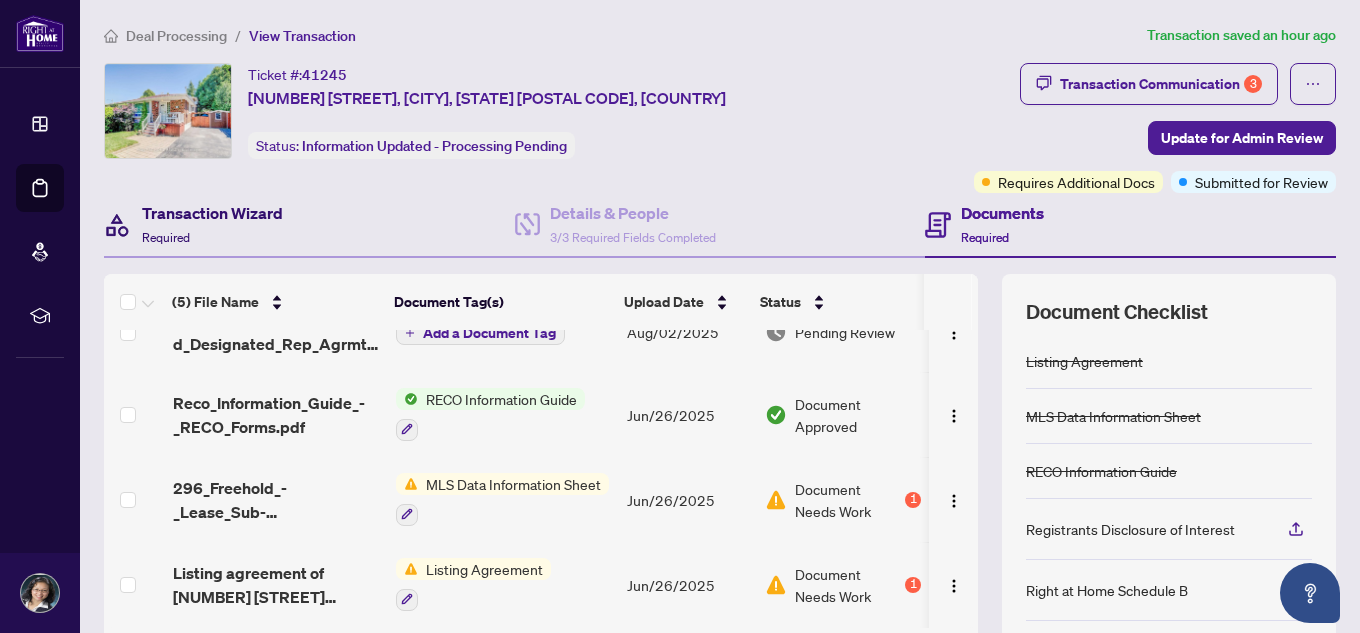 click on "Transaction Wizard" at bounding box center [212, 213] 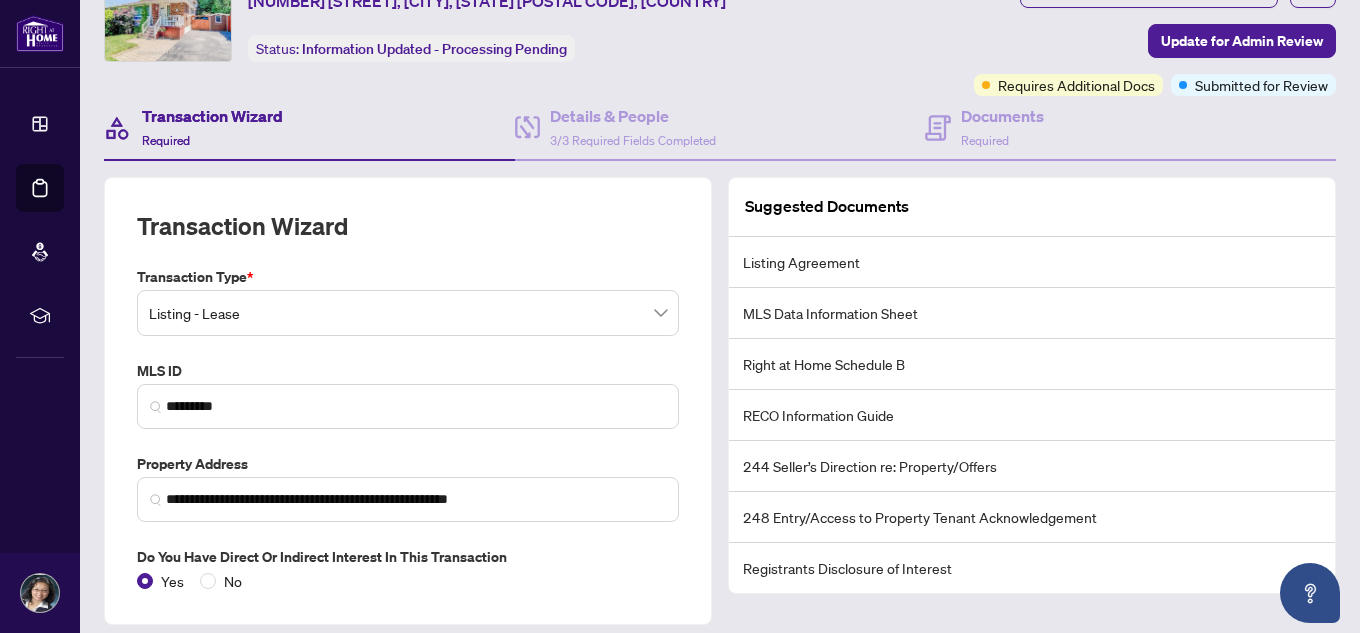 scroll, scrollTop: 0, scrollLeft: 0, axis: both 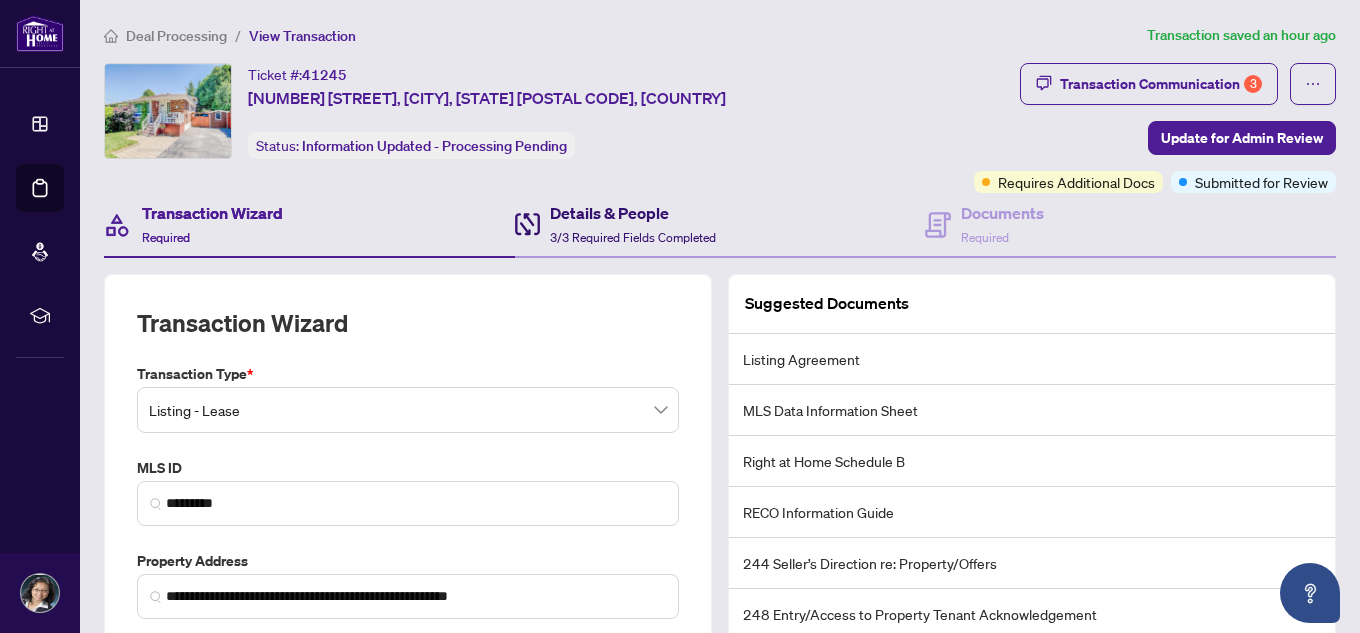 click on "Details & People" at bounding box center [633, 213] 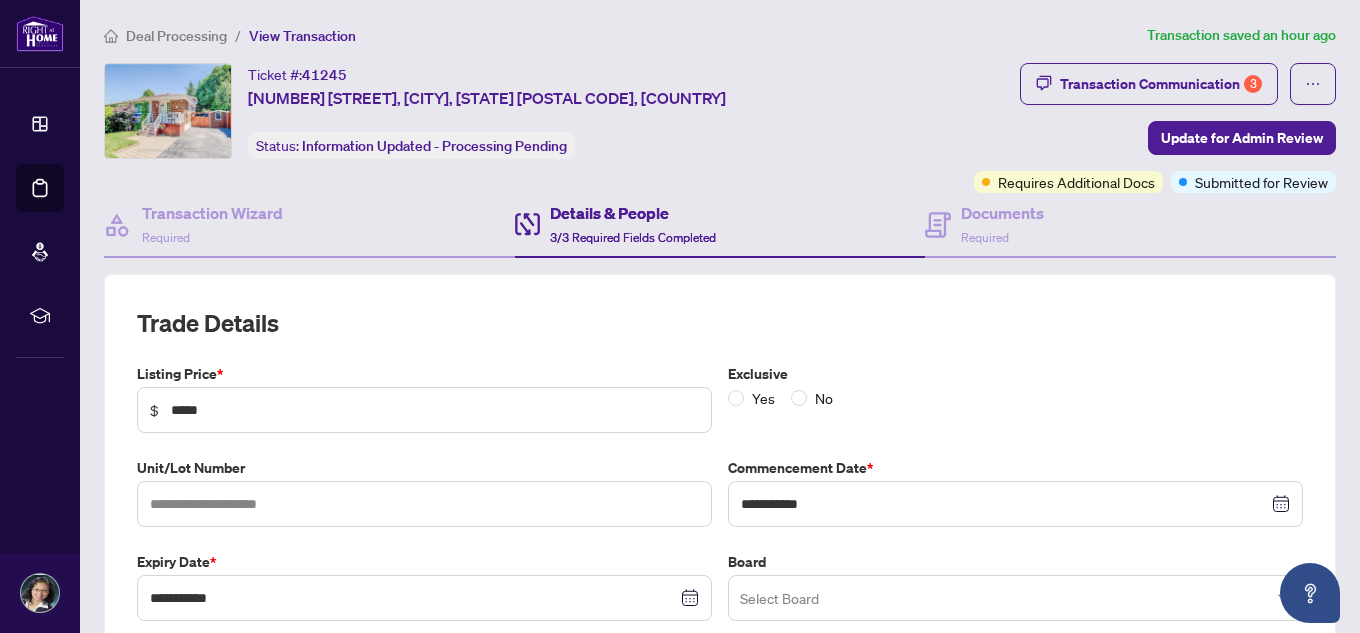 scroll, scrollTop: 100, scrollLeft: 0, axis: vertical 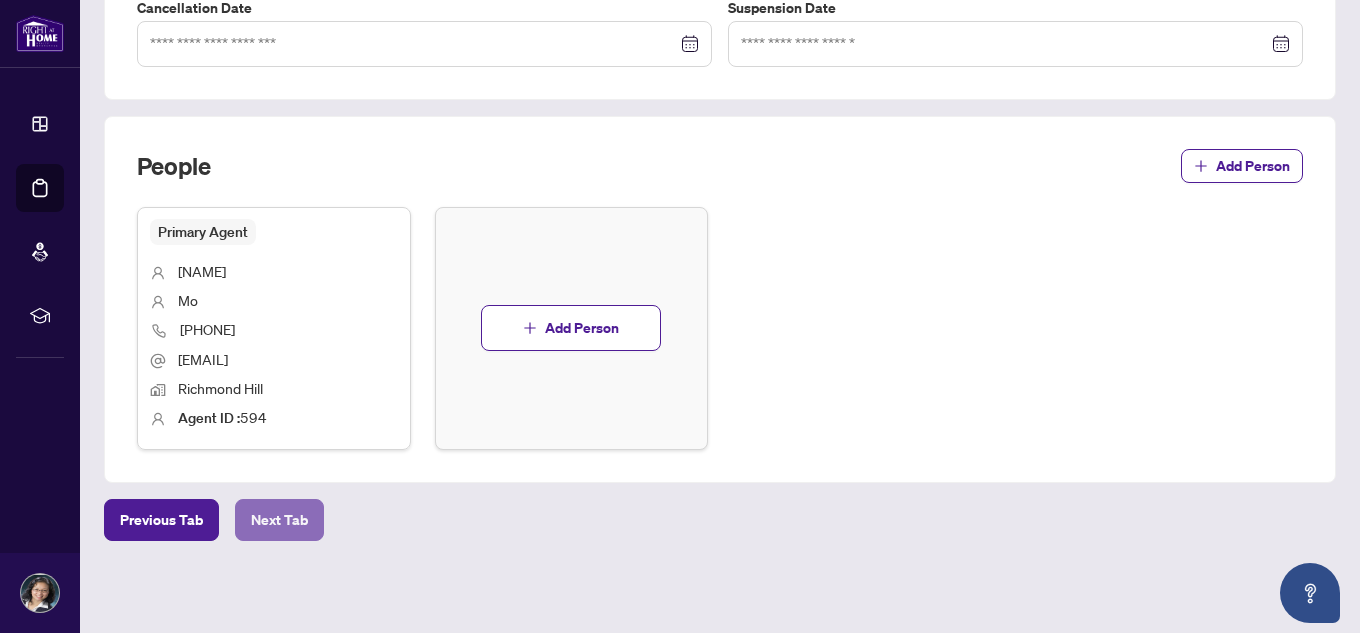 click on "Next Tab" at bounding box center (279, 520) 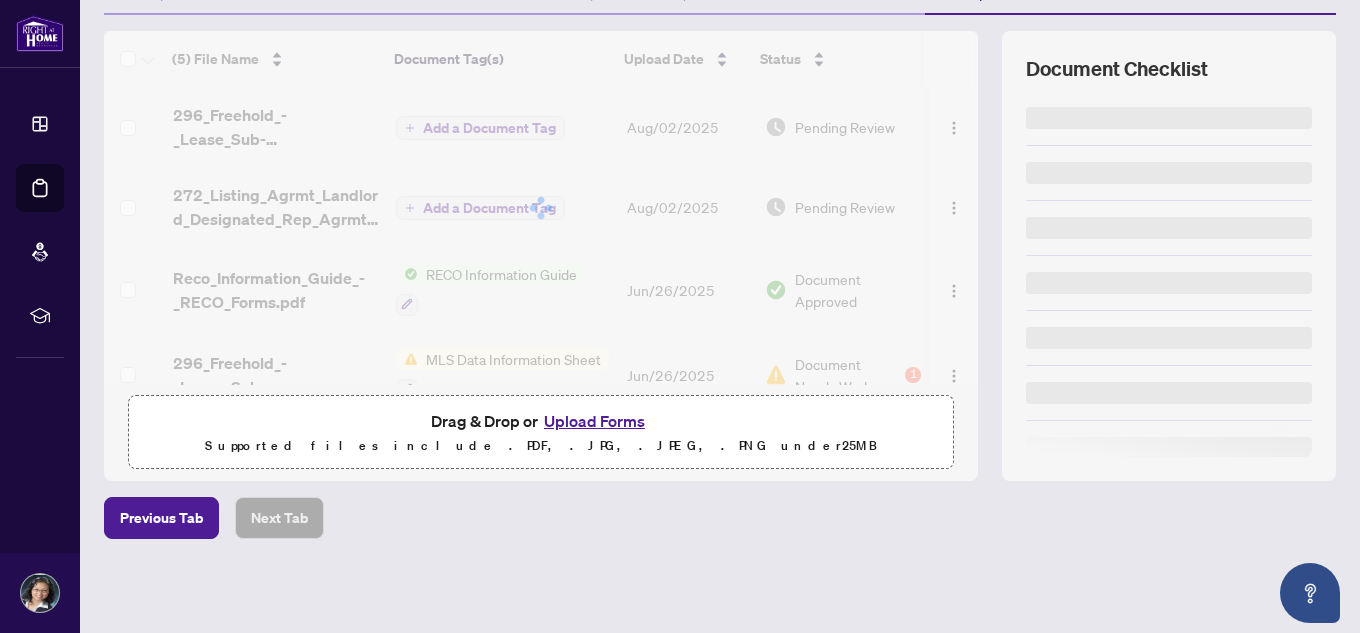scroll, scrollTop: 0, scrollLeft: 0, axis: both 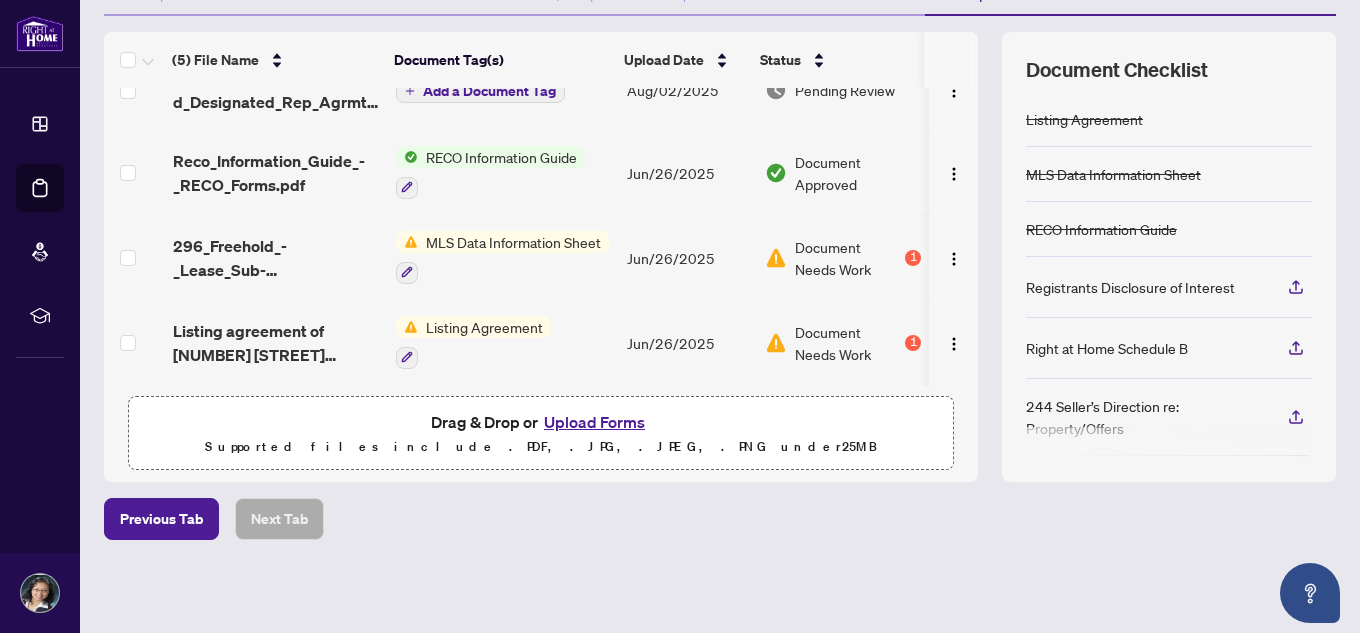 click on "Upload Forms" at bounding box center (594, 422) 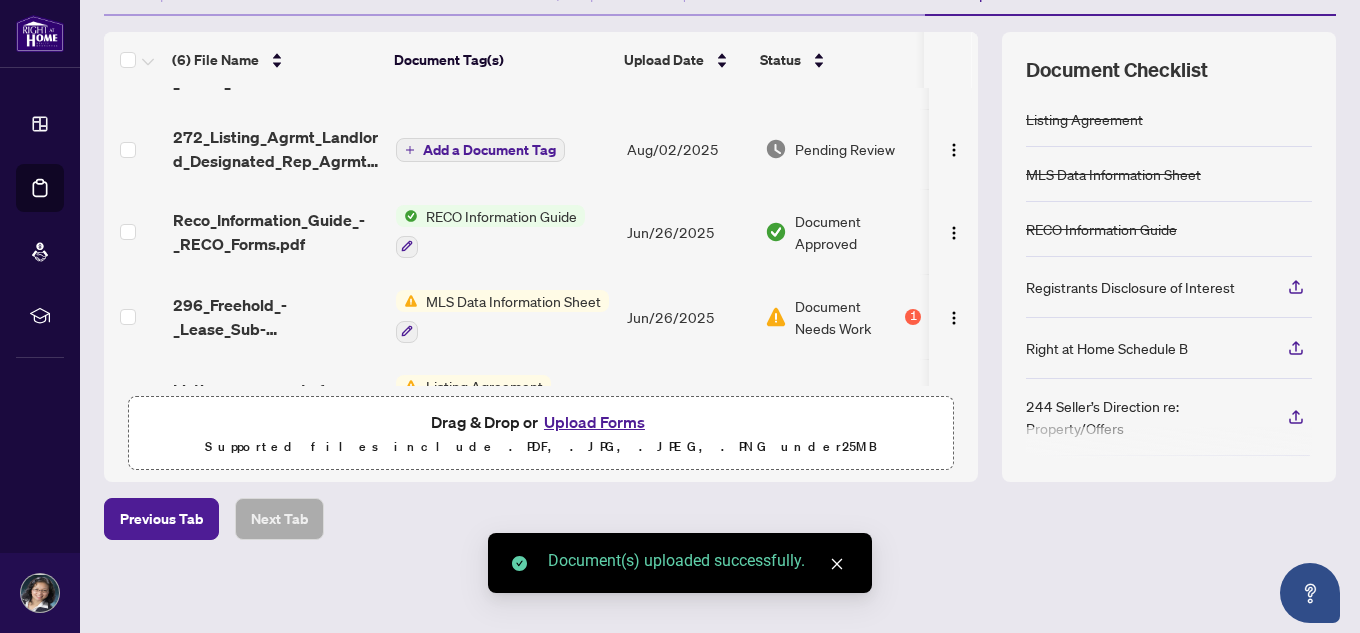 click on "Upload Forms" at bounding box center (594, 422) 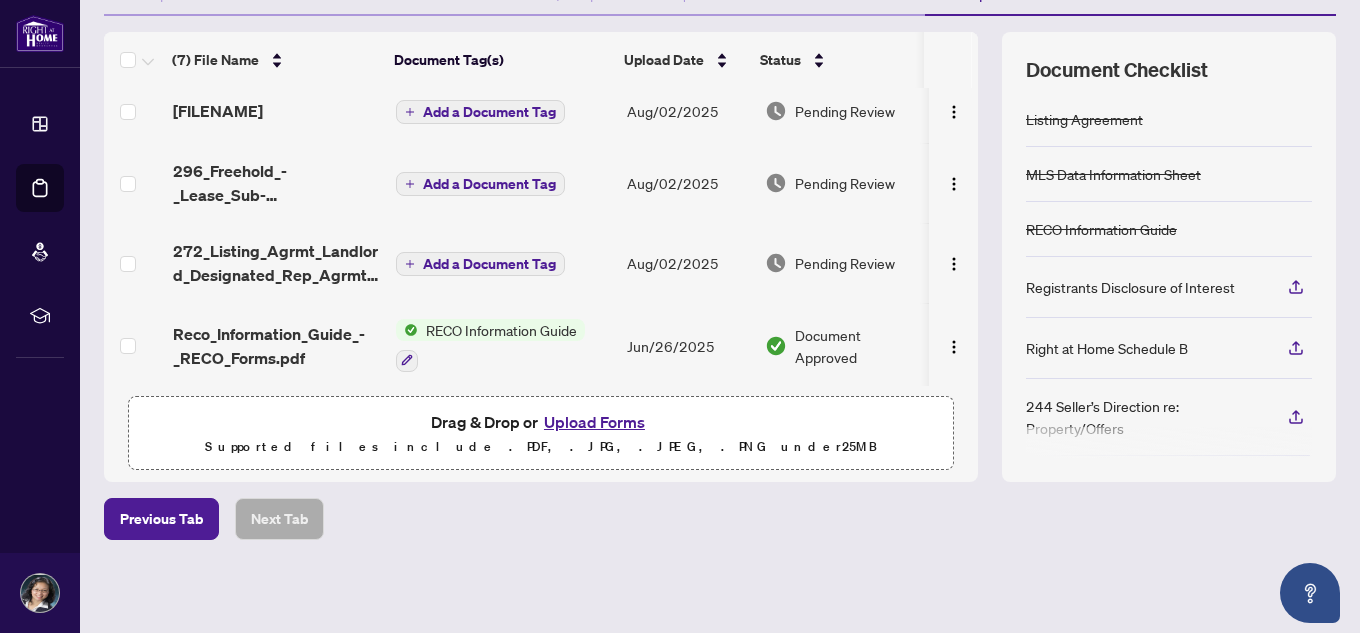 scroll, scrollTop: 0, scrollLeft: 0, axis: both 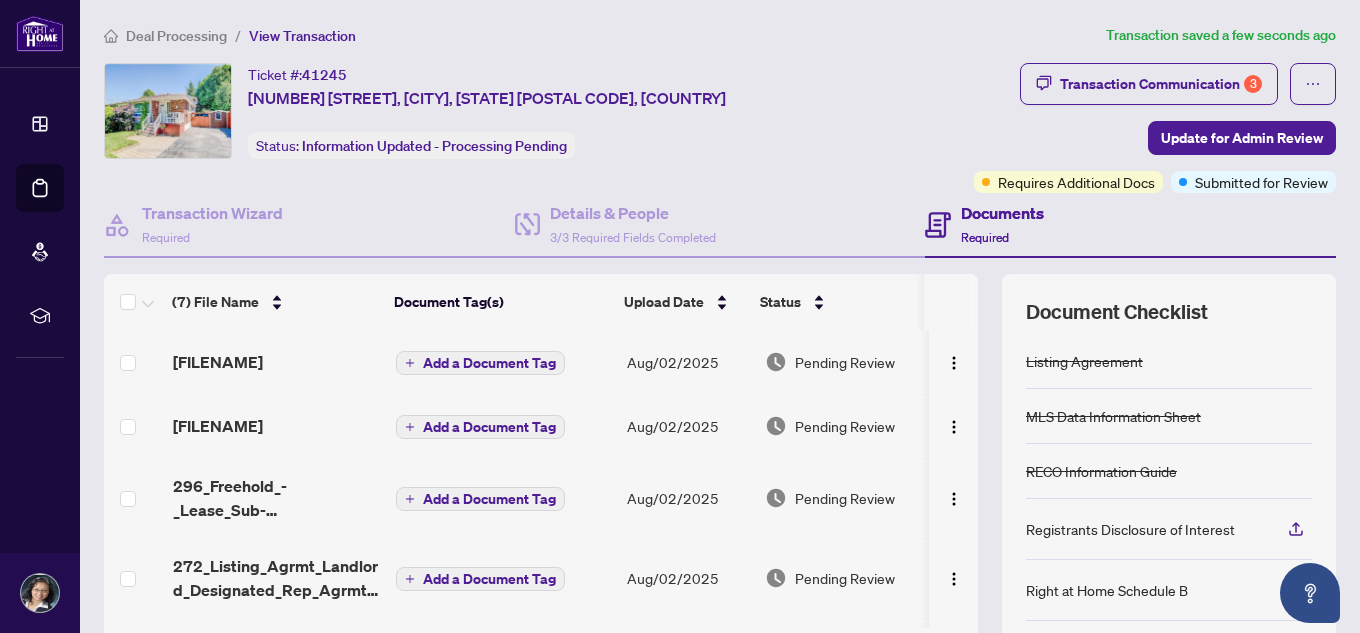click on "Pending Review" at bounding box center (845, 362) 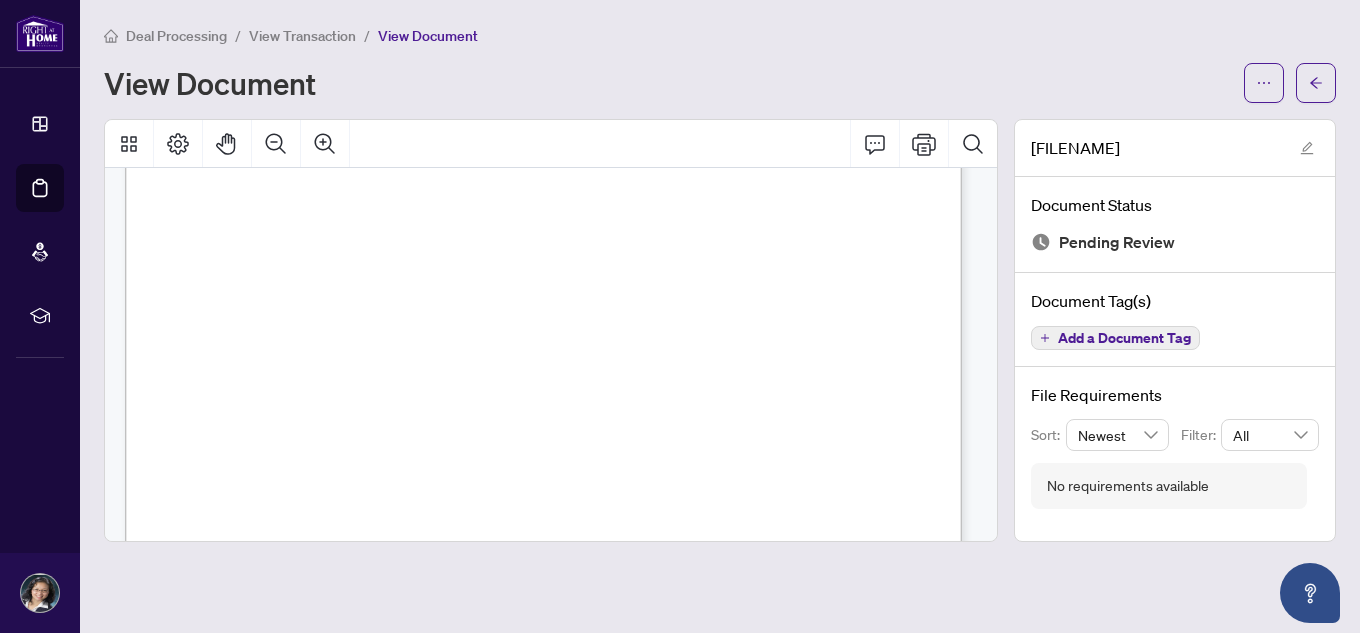 scroll, scrollTop: 600, scrollLeft: 0, axis: vertical 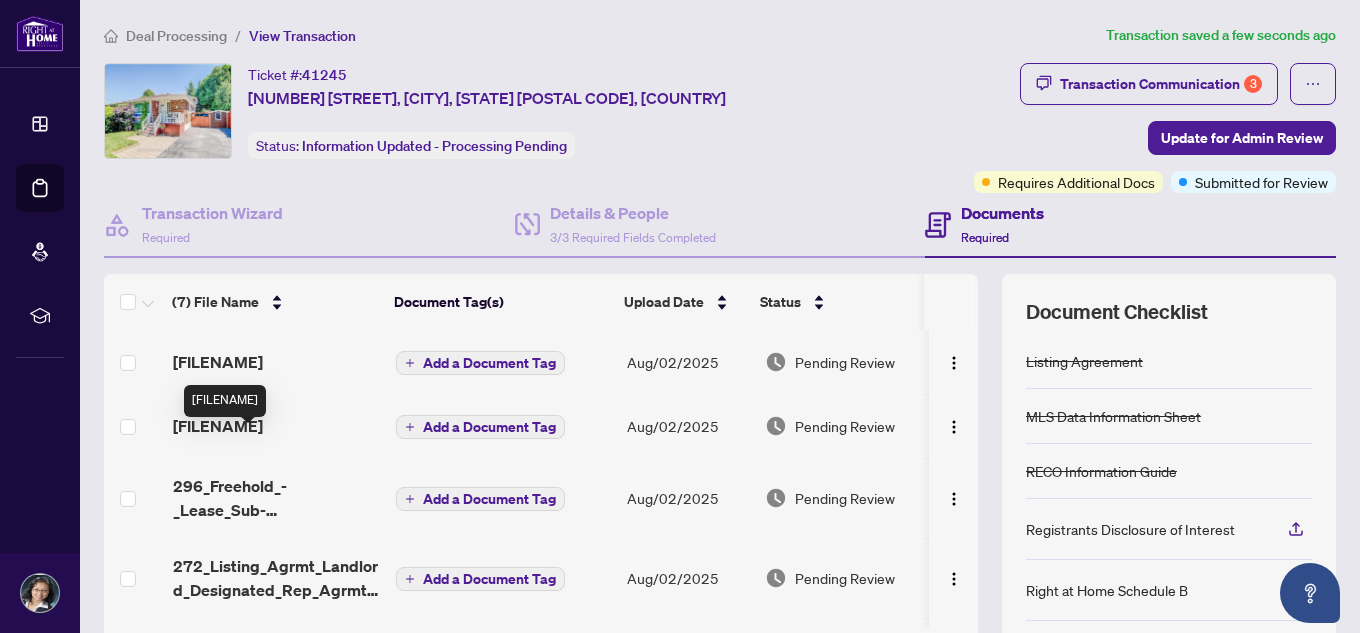 click on "[FILENAME]" at bounding box center [218, 426] 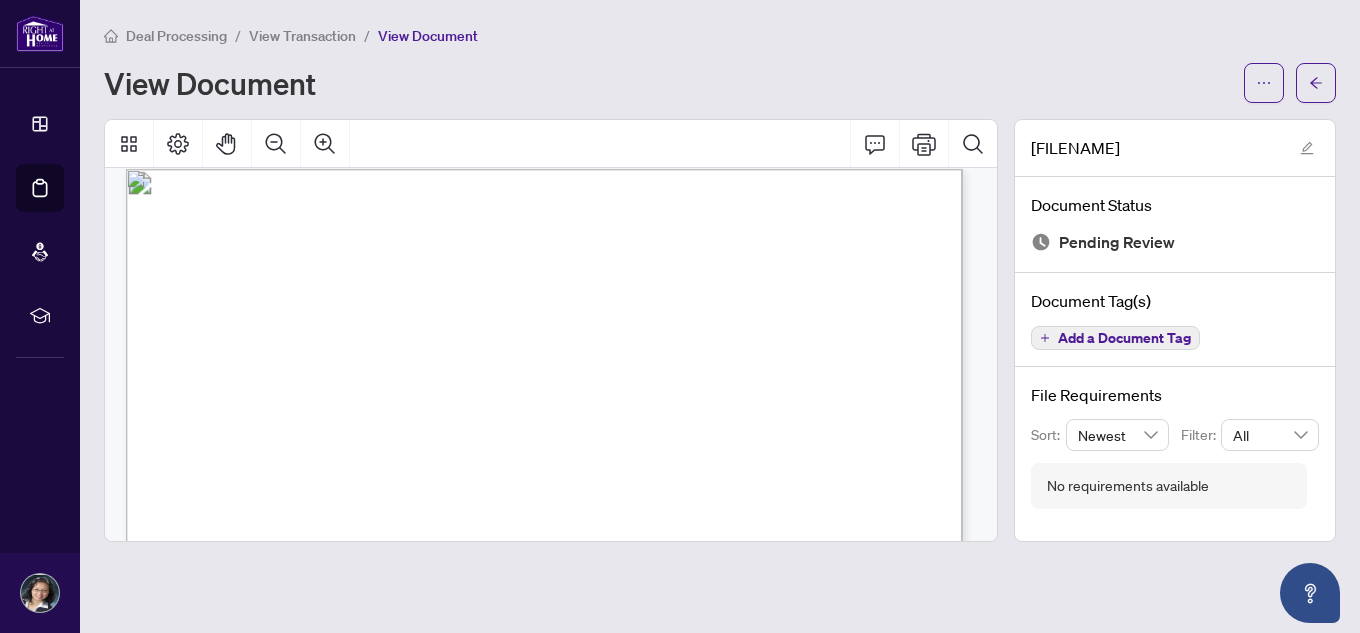 scroll, scrollTop: 0, scrollLeft: 0, axis: both 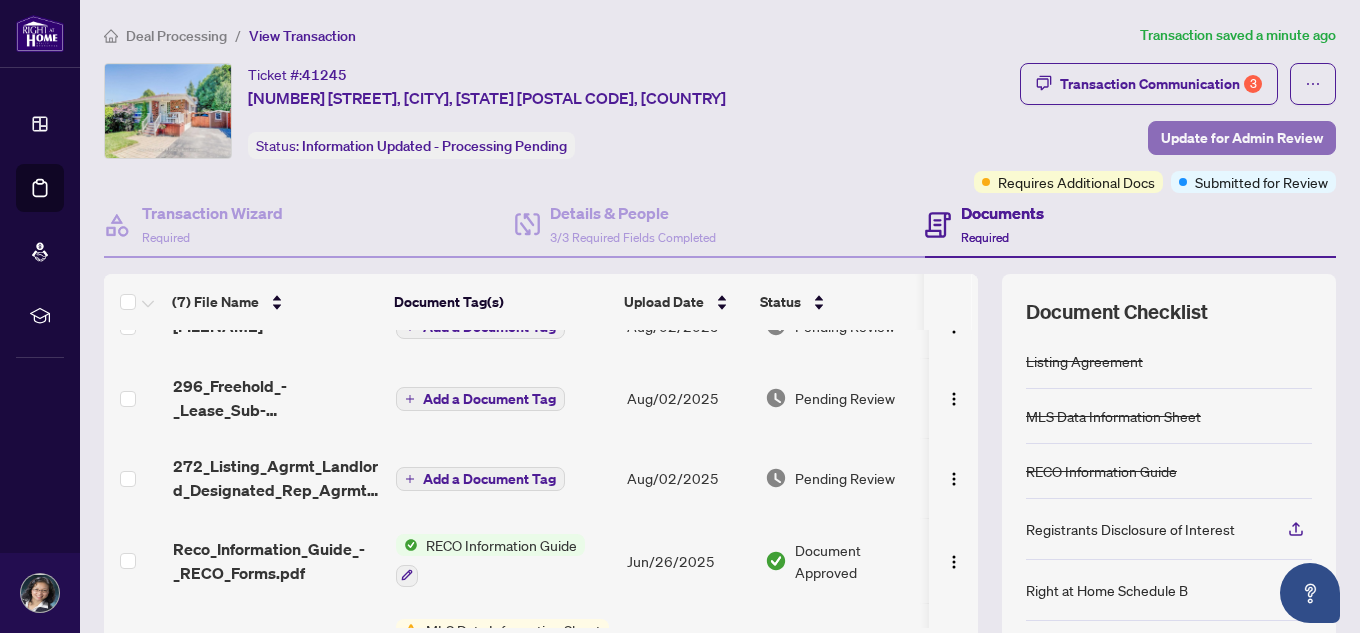 click on "Update for Admin Review" at bounding box center (1242, 138) 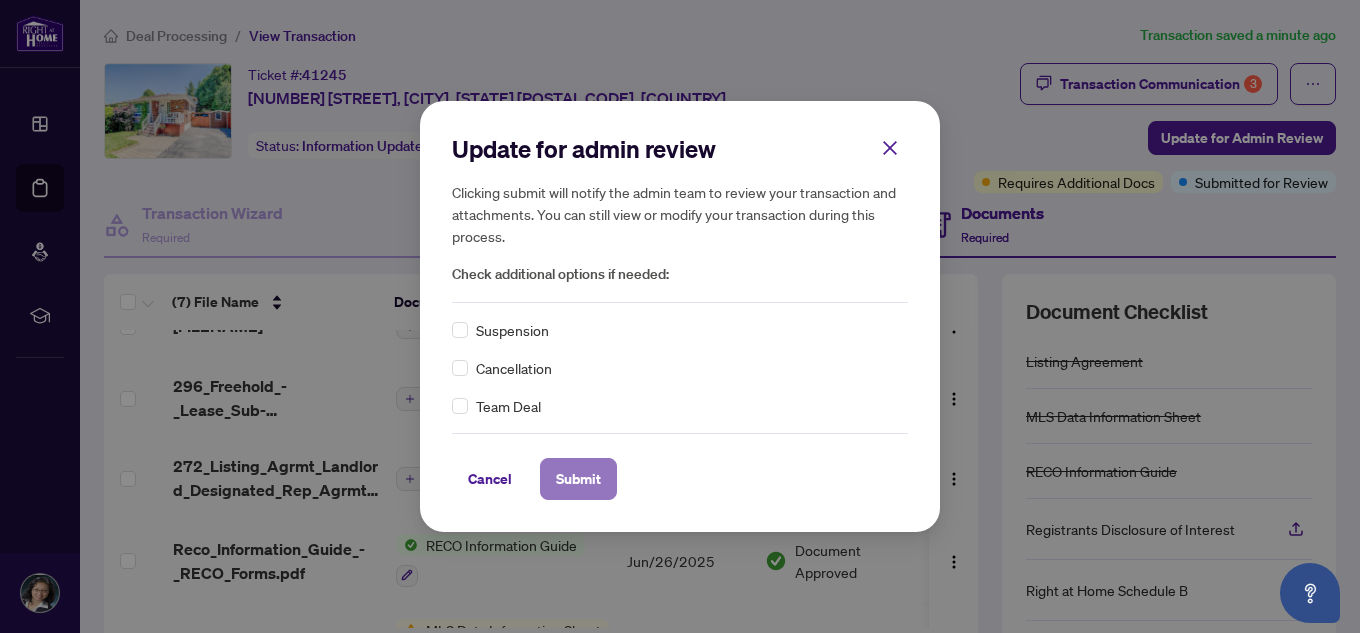 click on "Submit" at bounding box center (578, 479) 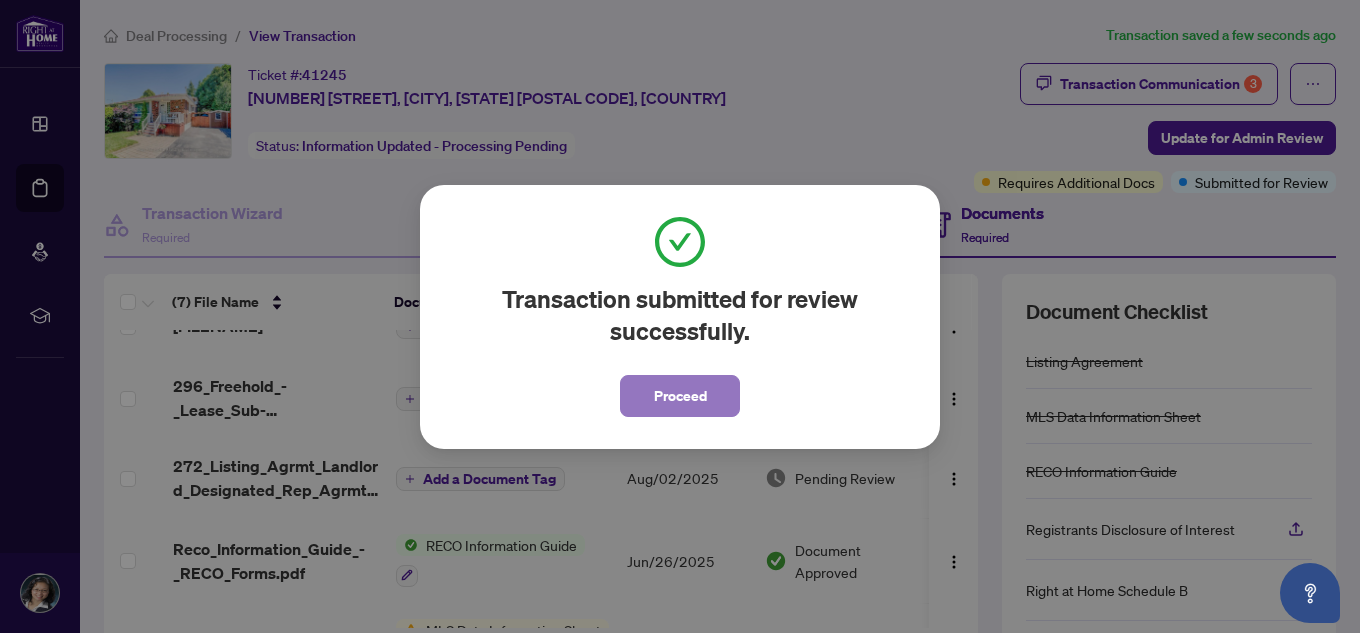 click on "Proceed" at bounding box center [680, 396] 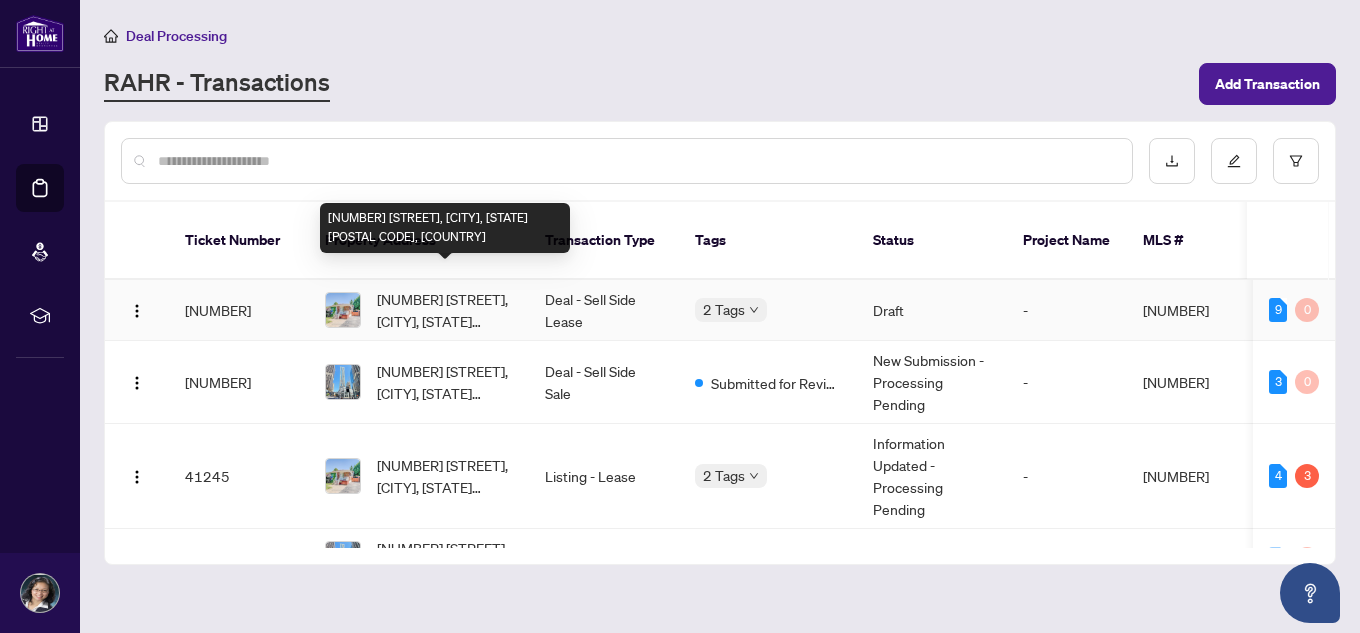 click on "[NUMBER] [STREET], [CITY], [STATE] [POSTAL CODE], [COUNTRY]" at bounding box center (445, 310) 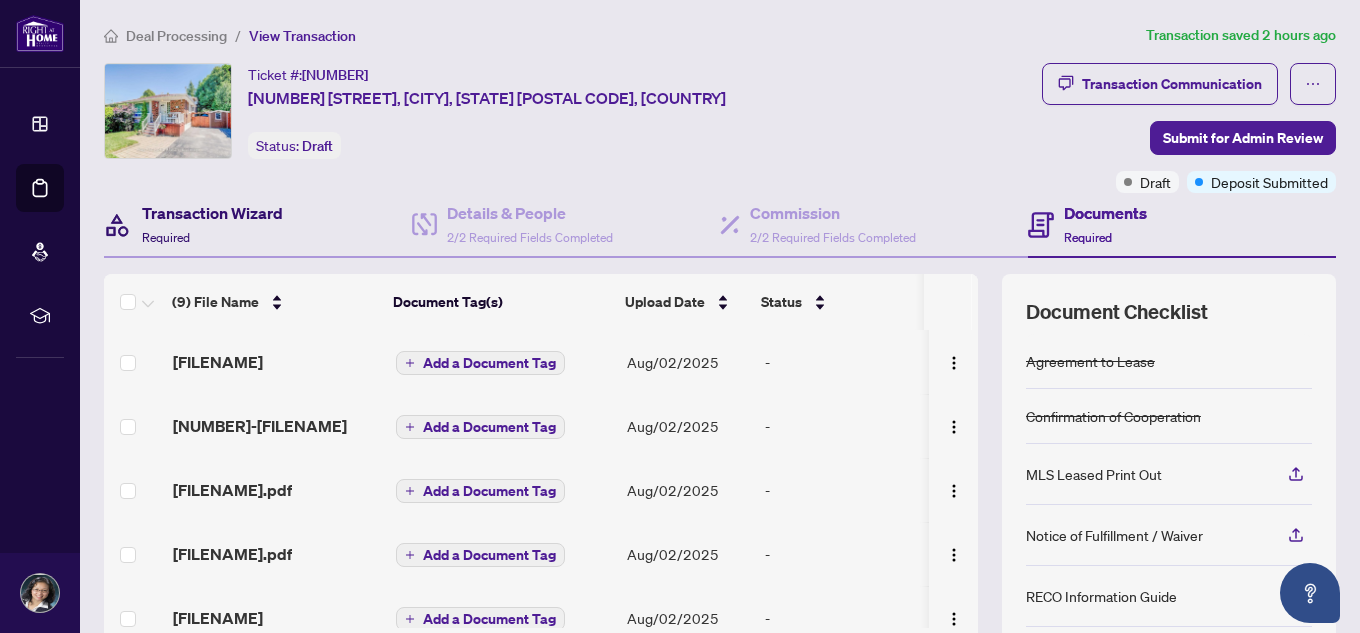 click on "Transaction Wizard" at bounding box center (212, 213) 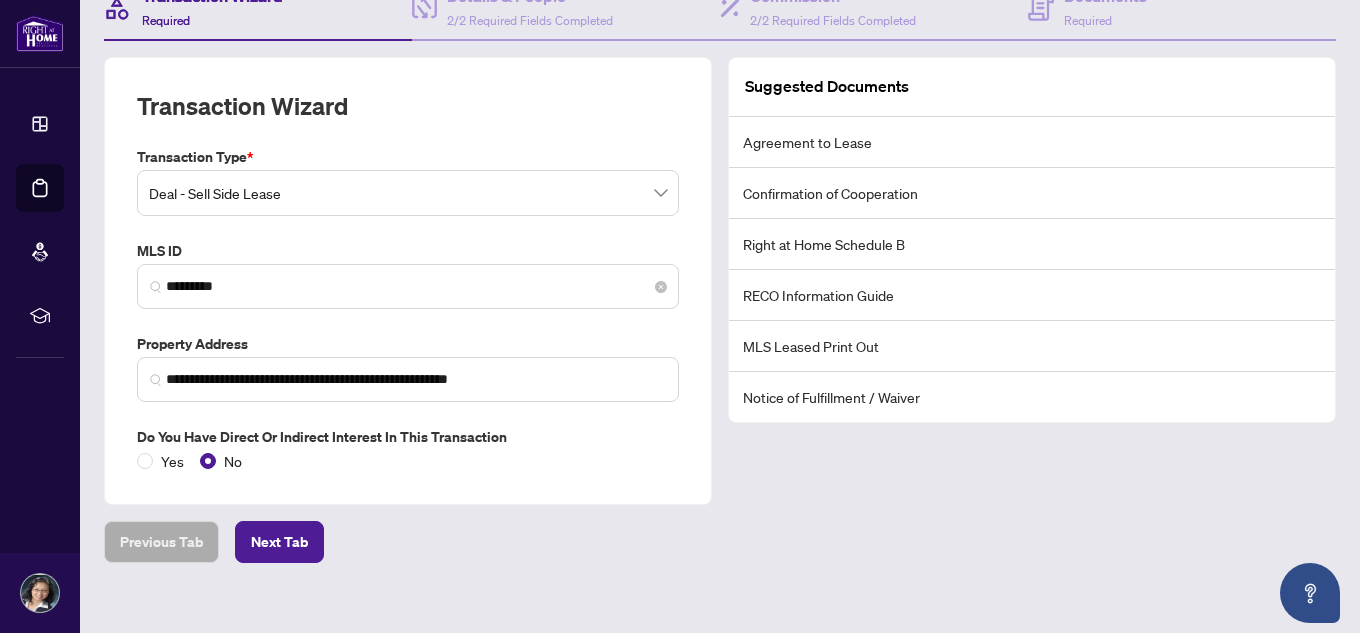 scroll, scrollTop: 240, scrollLeft: 0, axis: vertical 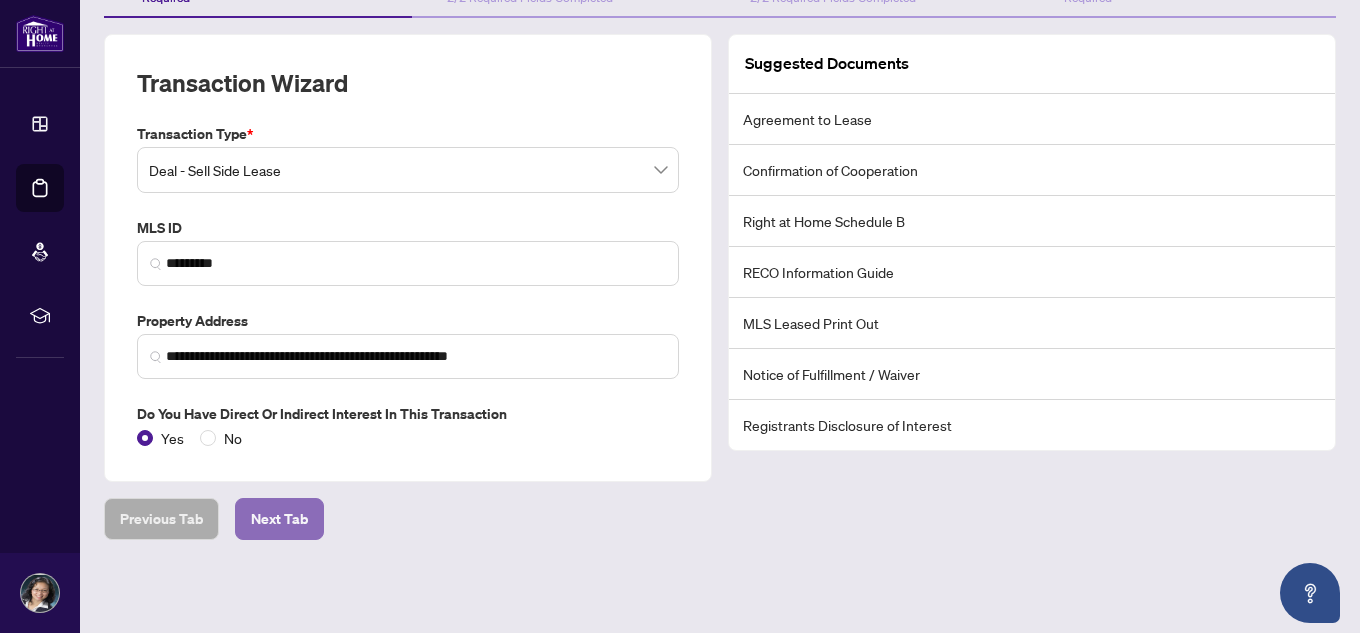 click on "Next Tab" at bounding box center (279, 519) 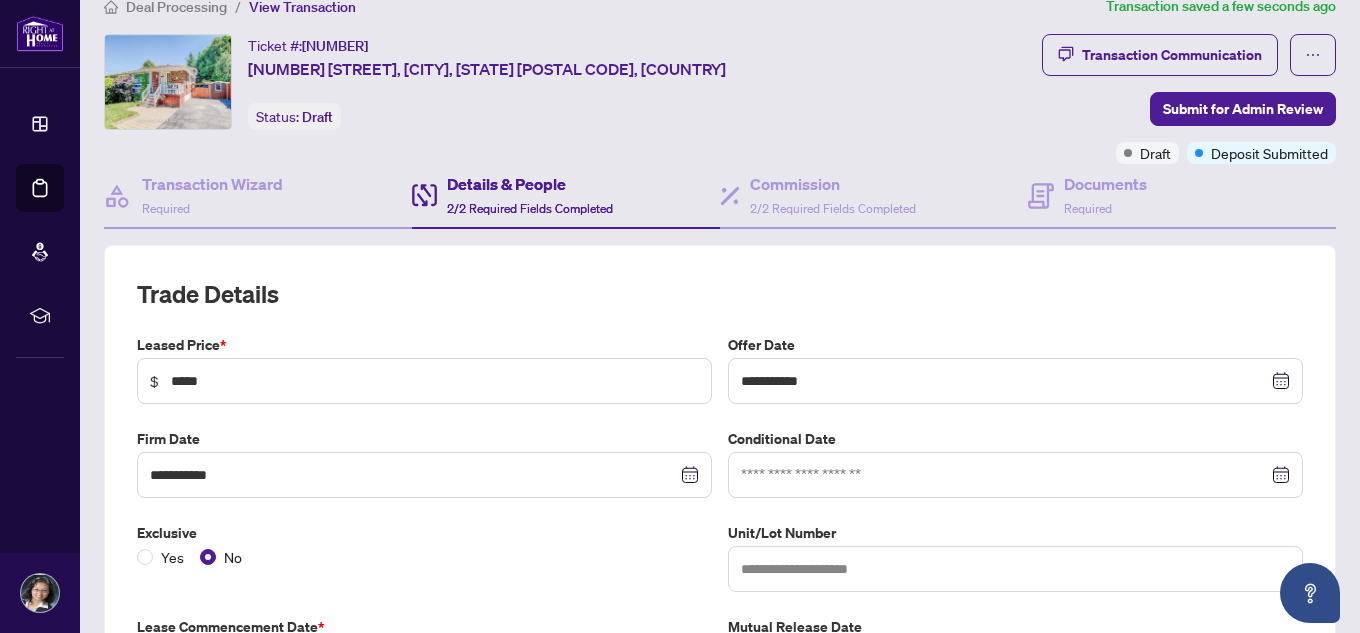 scroll, scrollTop: 0, scrollLeft: 0, axis: both 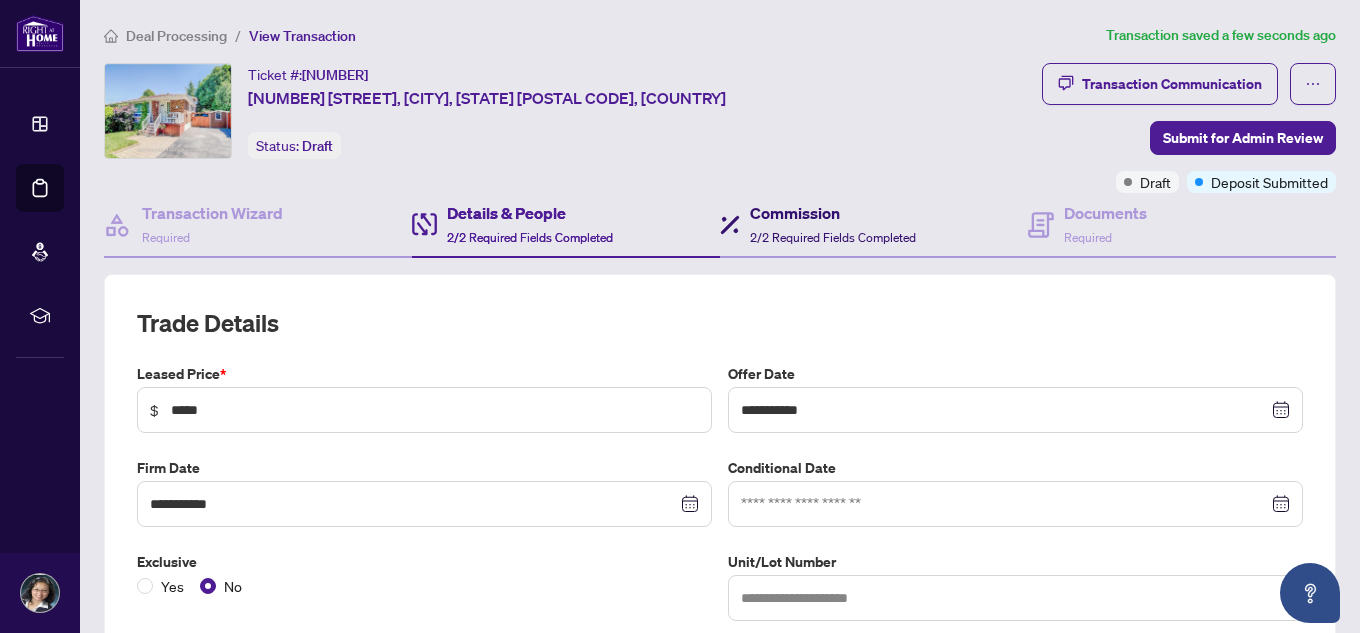 click on "Commission 2/2 Required Fields Completed" at bounding box center [833, 224] 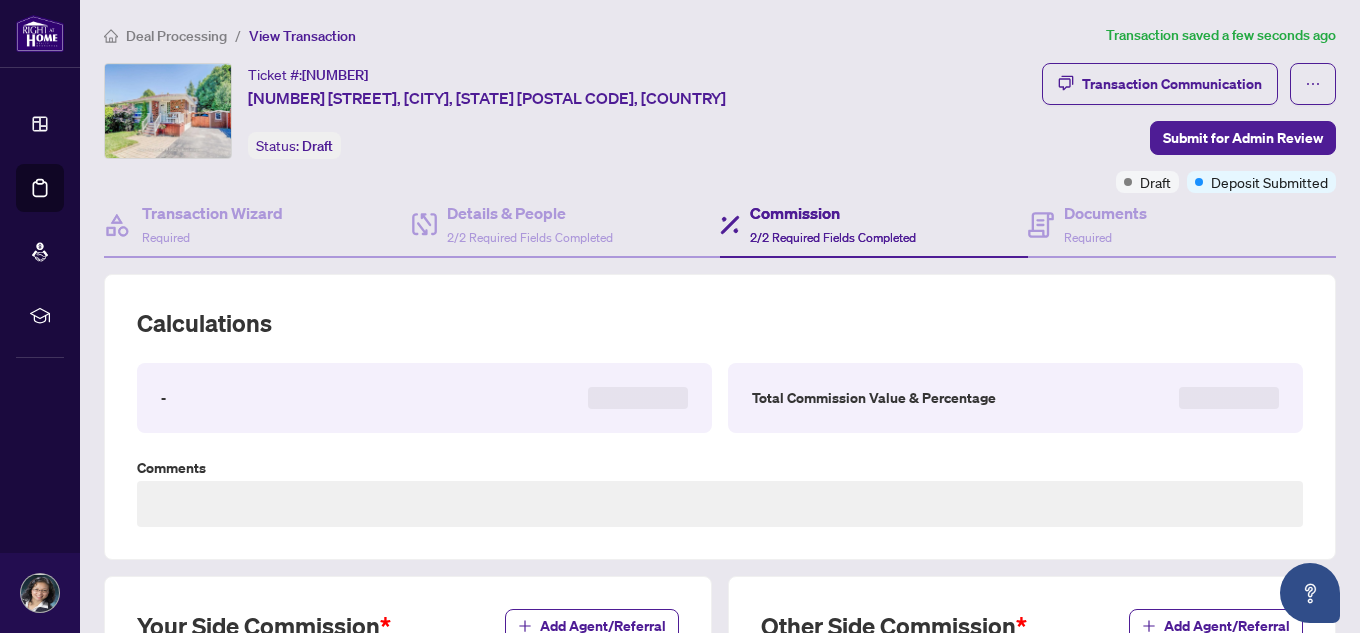 type on "***" 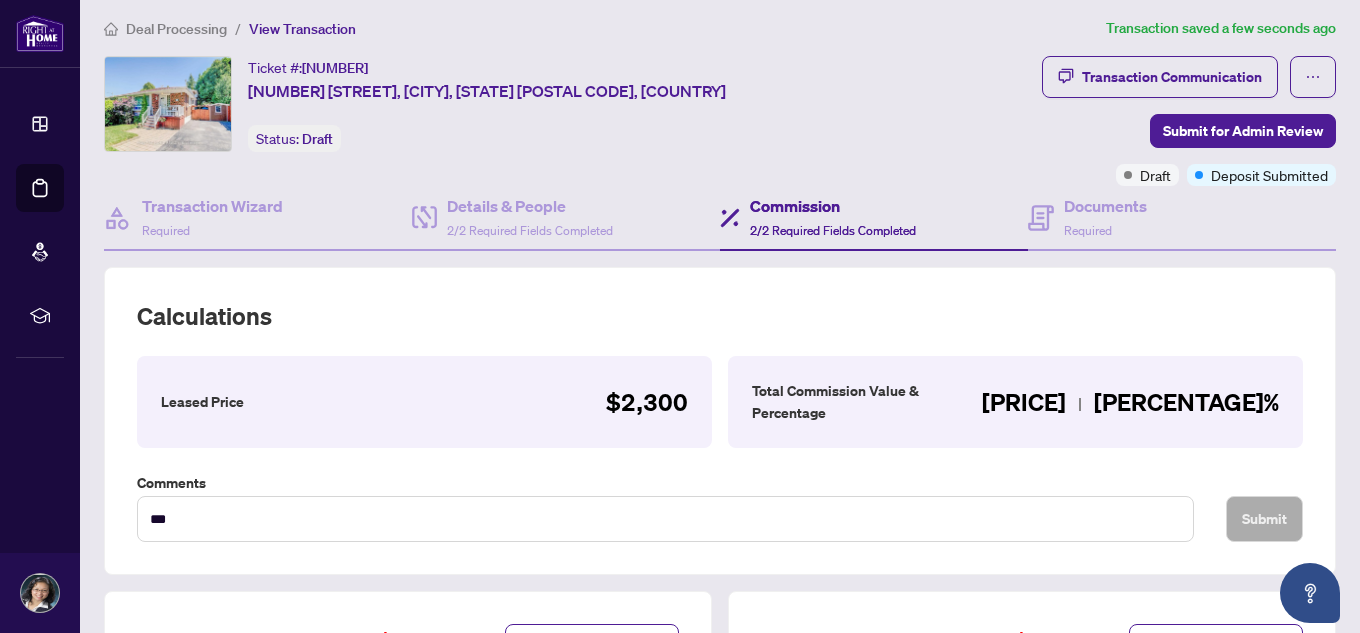 scroll, scrollTop: 0, scrollLeft: 0, axis: both 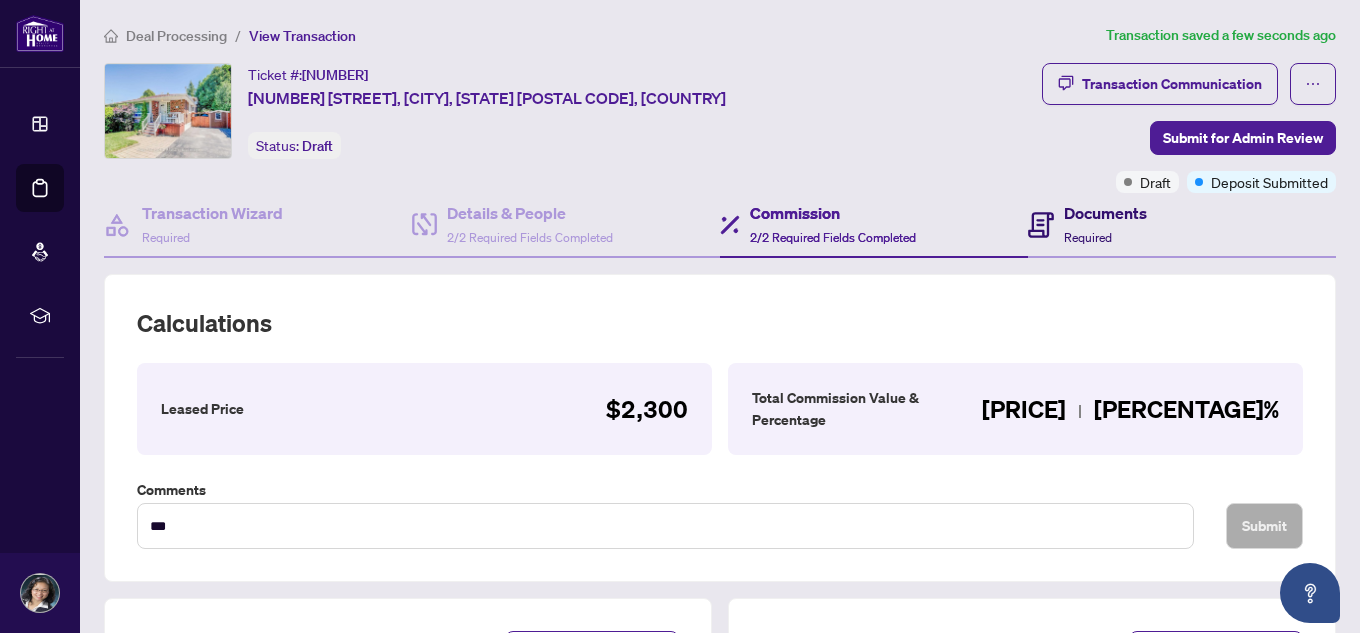 click on "Documents Required" at bounding box center (1105, 224) 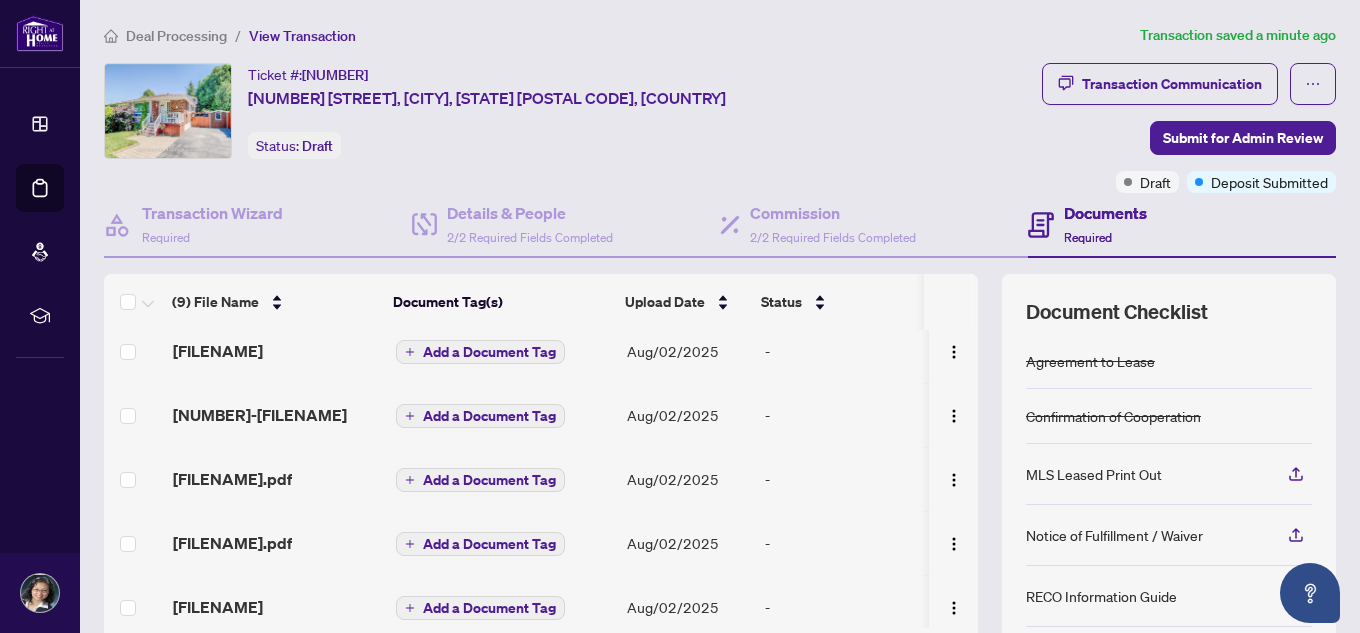scroll, scrollTop: 0, scrollLeft: 0, axis: both 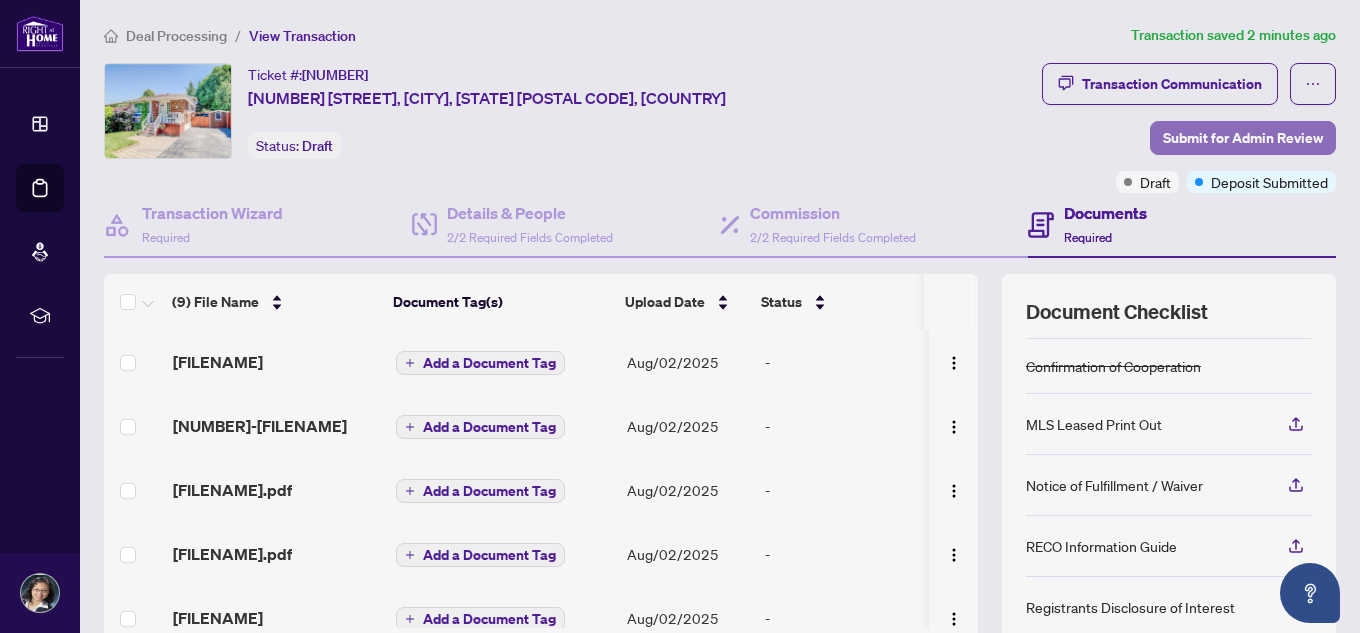 click on "Submit for Admin Review" at bounding box center (1243, 138) 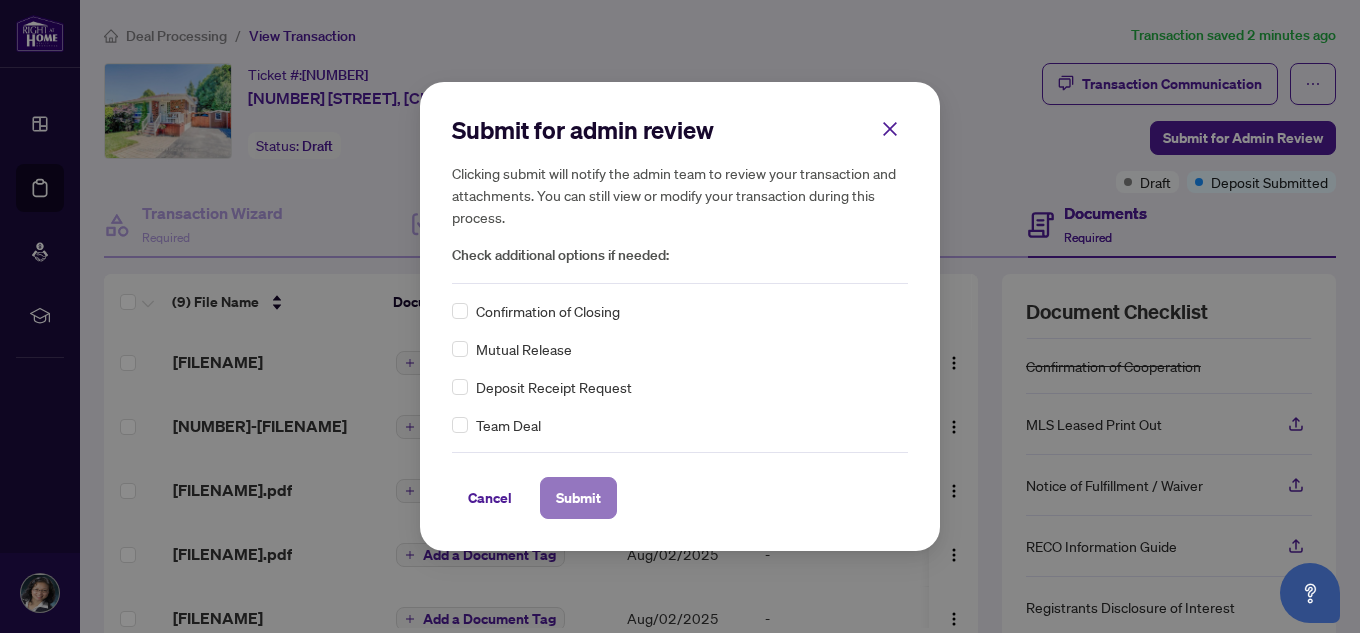 click on "Submit" at bounding box center [578, 498] 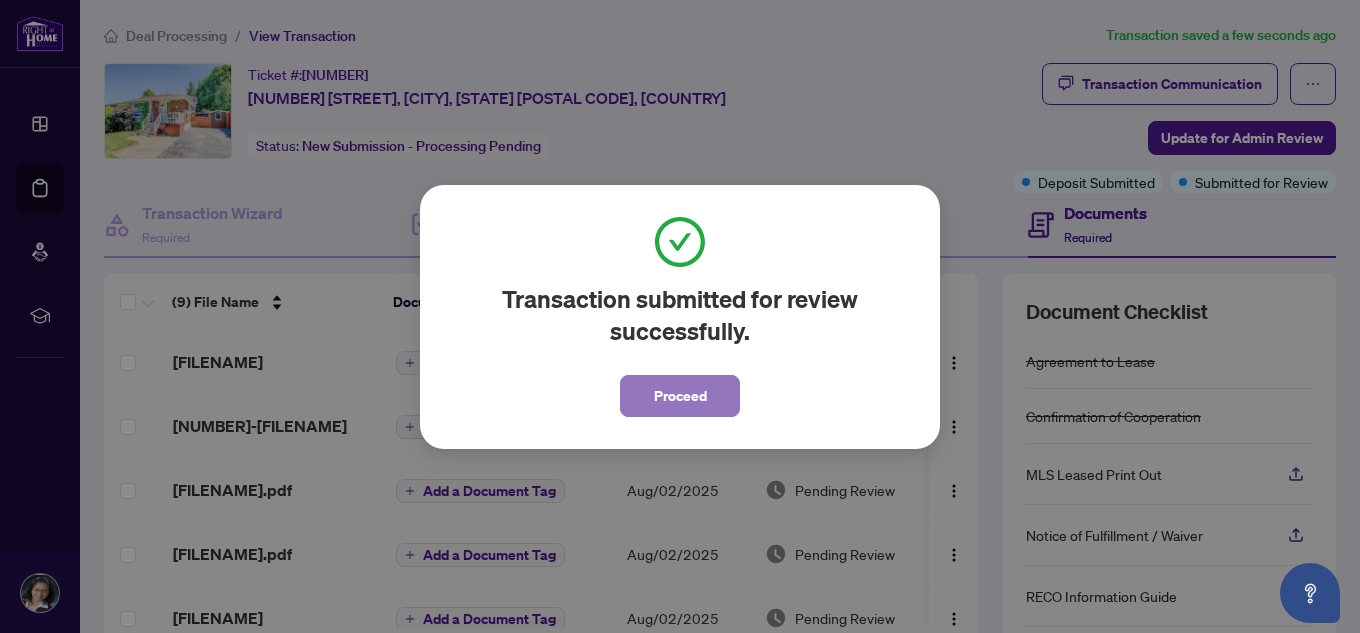 click on "Proceed" at bounding box center [680, 396] 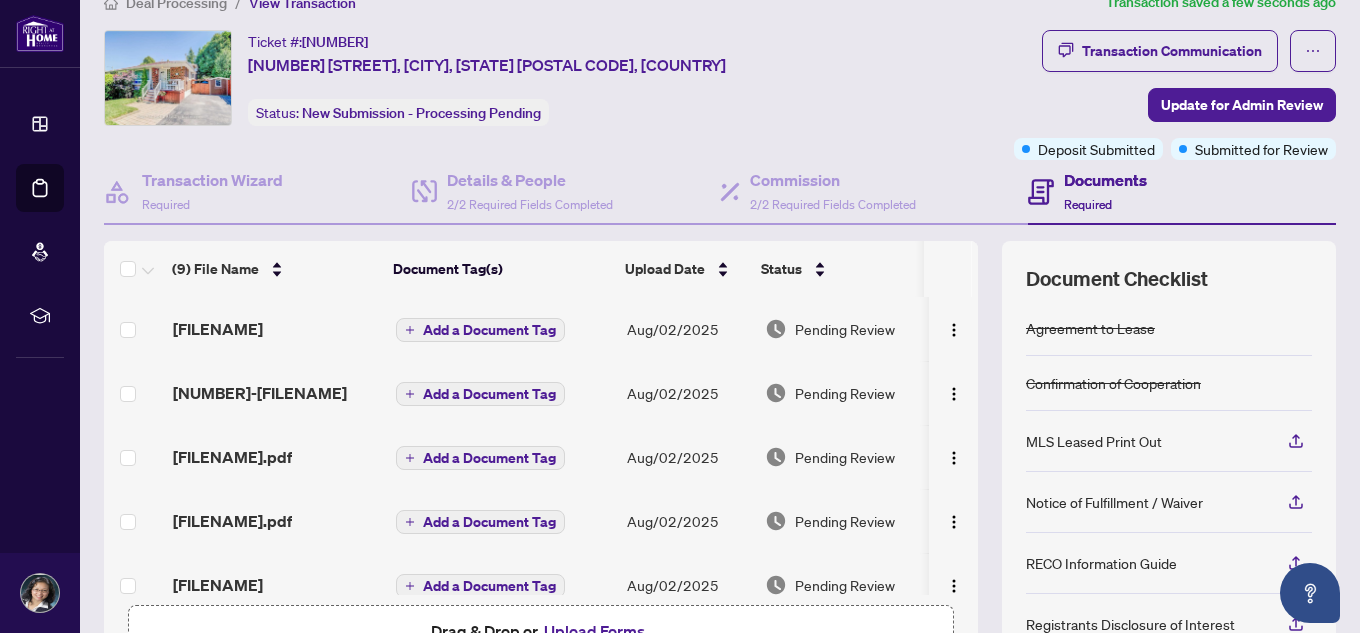 scroll, scrollTop: 0, scrollLeft: 0, axis: both 